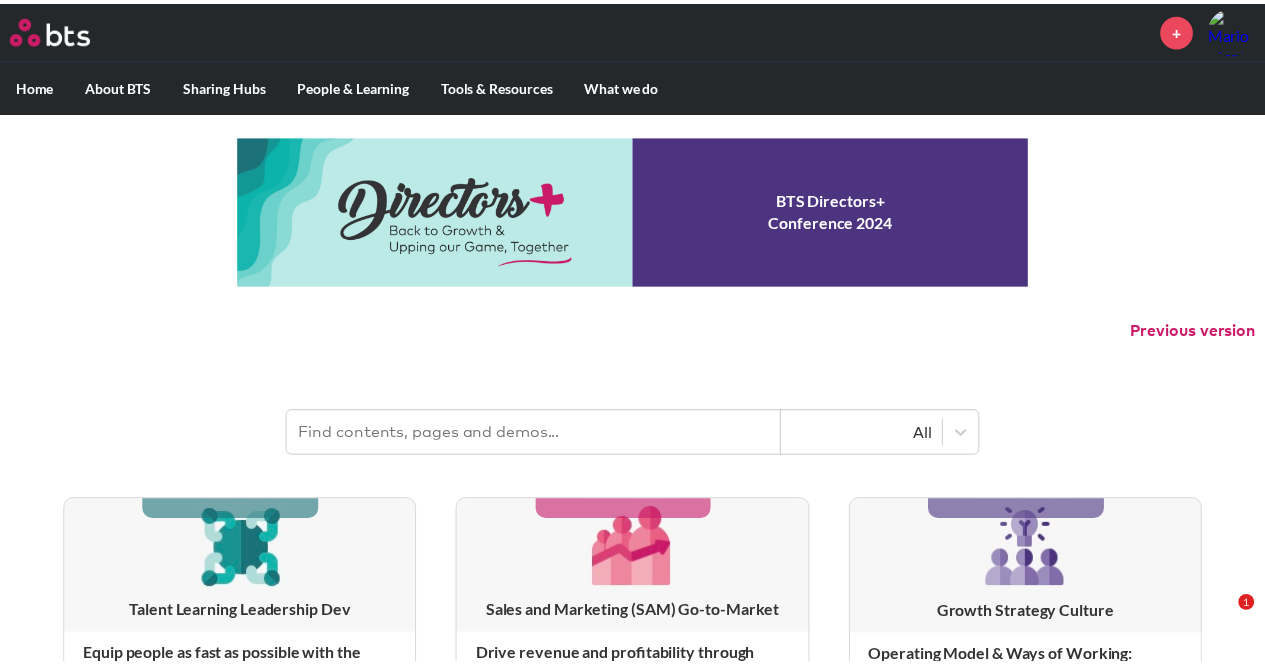 scroll, scrollTop: 0, scrollLeft: 0, axis: both 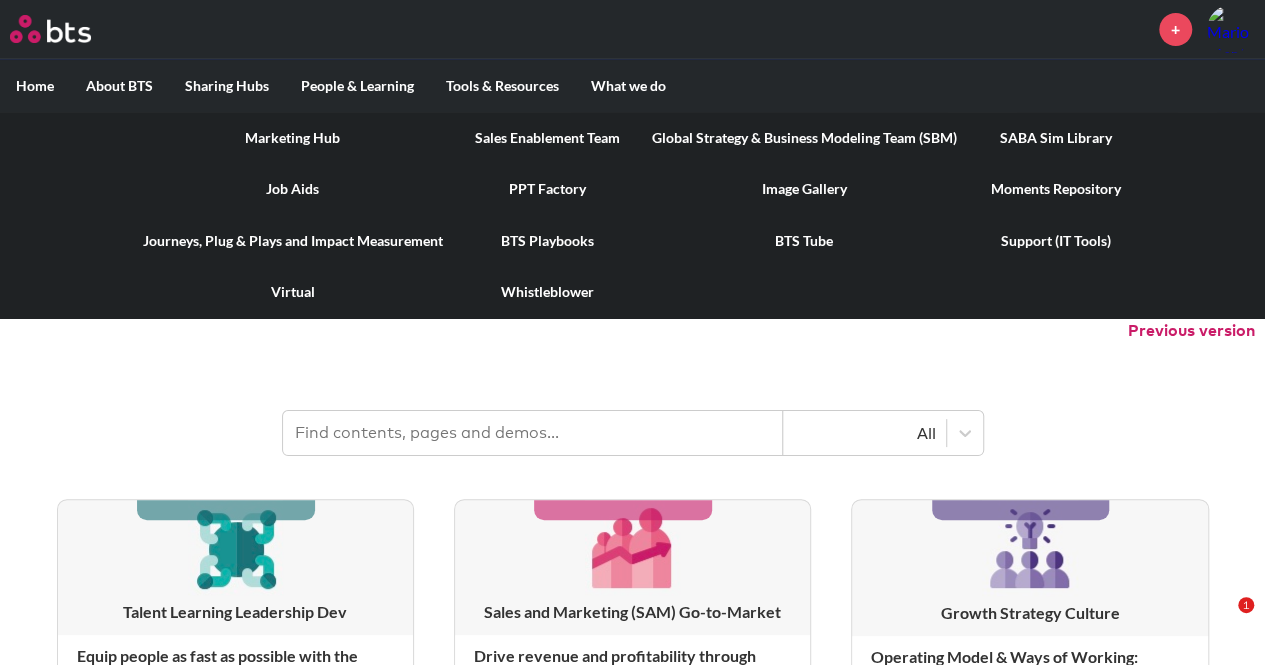 click on "SABA Sim Library" at bounding box center (1056, 138) 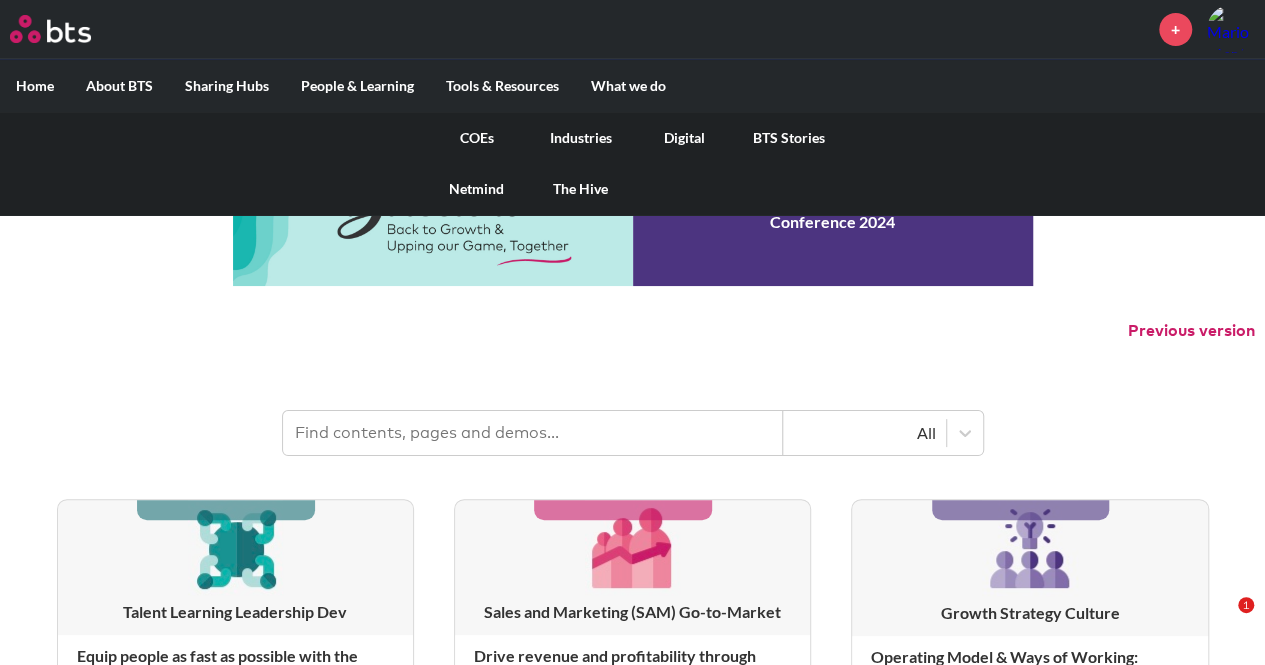 click on "Digital" at bounding box center [685, 138] 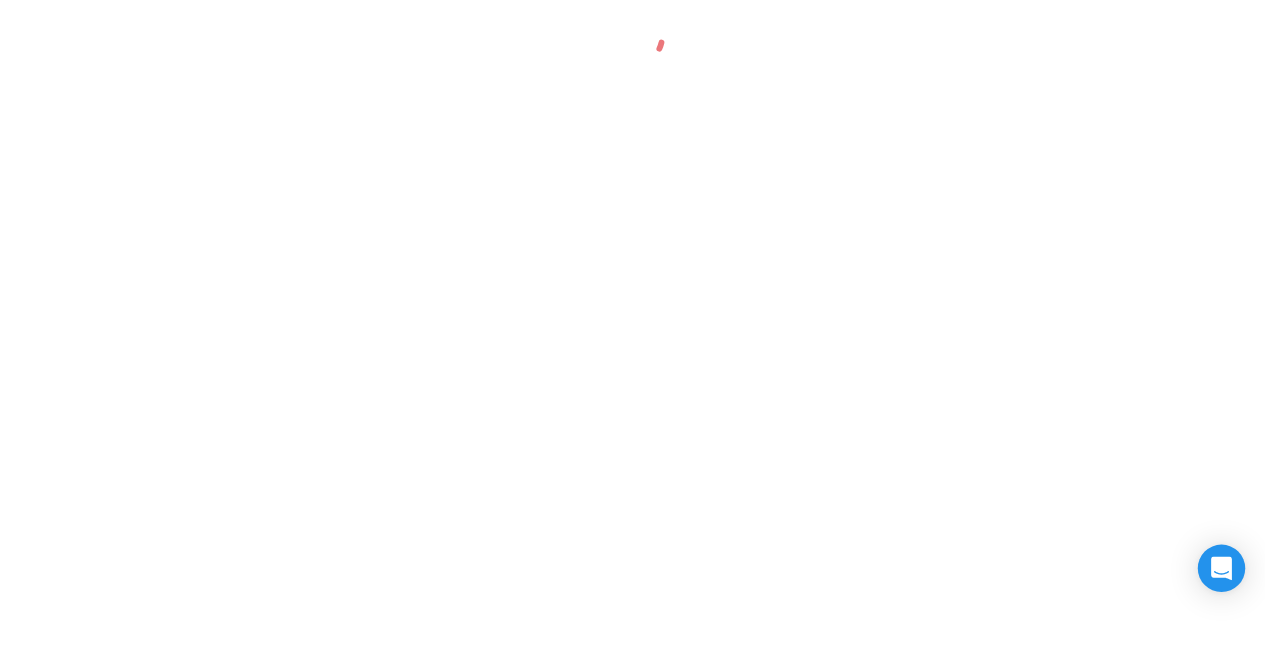scroll, scrollTop: 0, scrollLeft: 0, axis: both 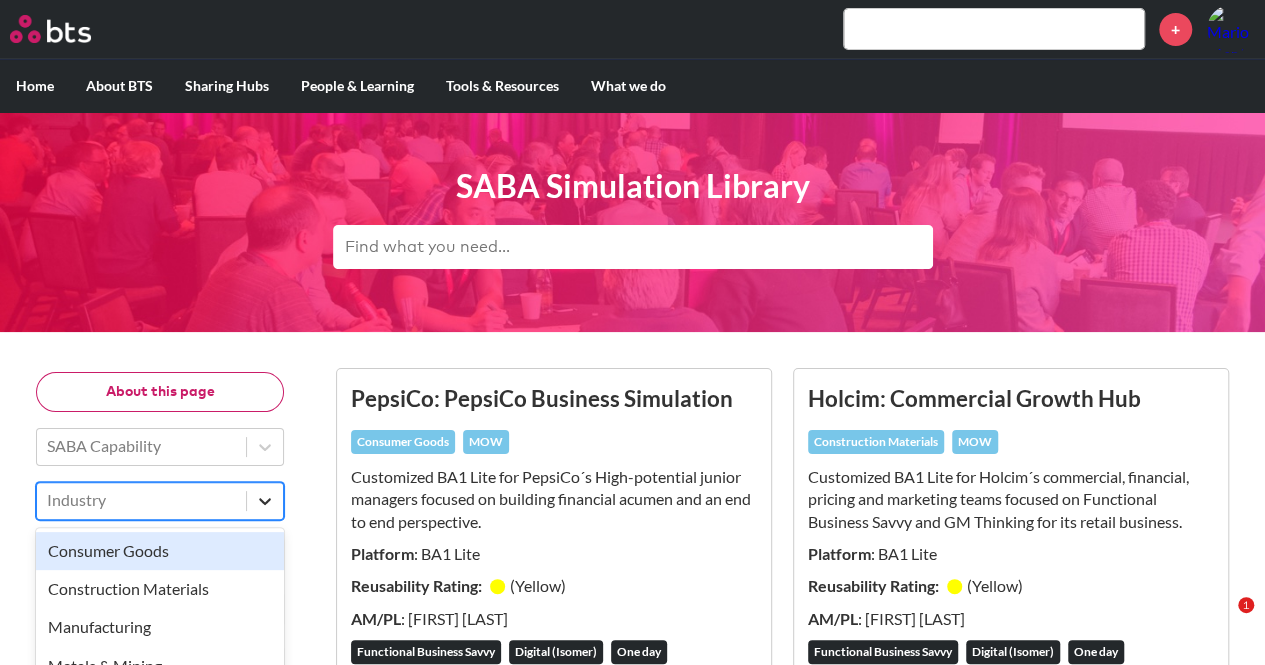 click 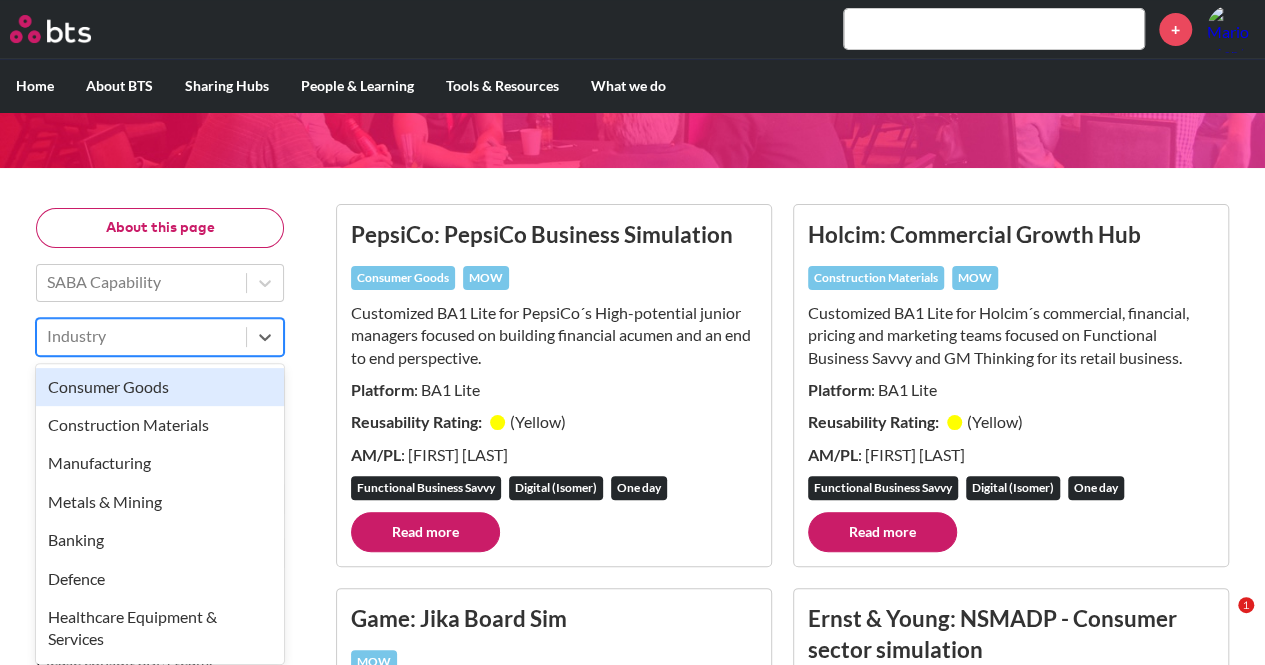 scroll, scrollTop: 170, scrollLeft: 0, axis: vertical 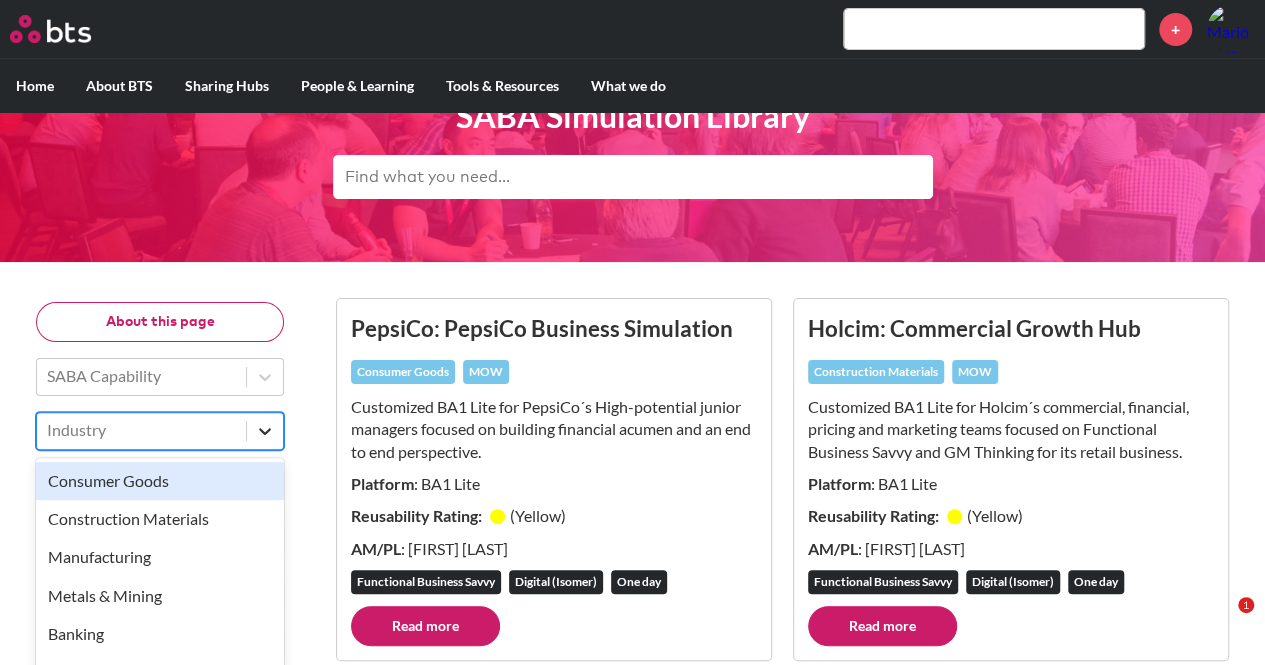 click at bounding box center (265, 431) 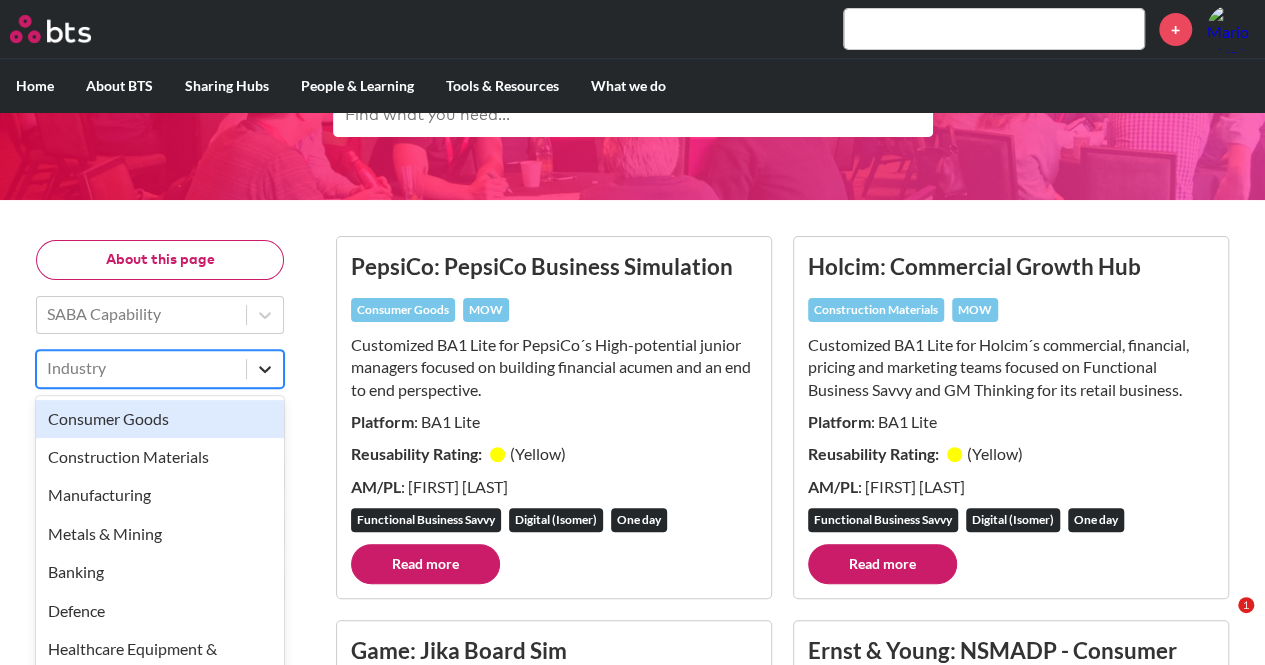 scroll, scrollTop: 170, scrollLeft: 0, axis: vertical 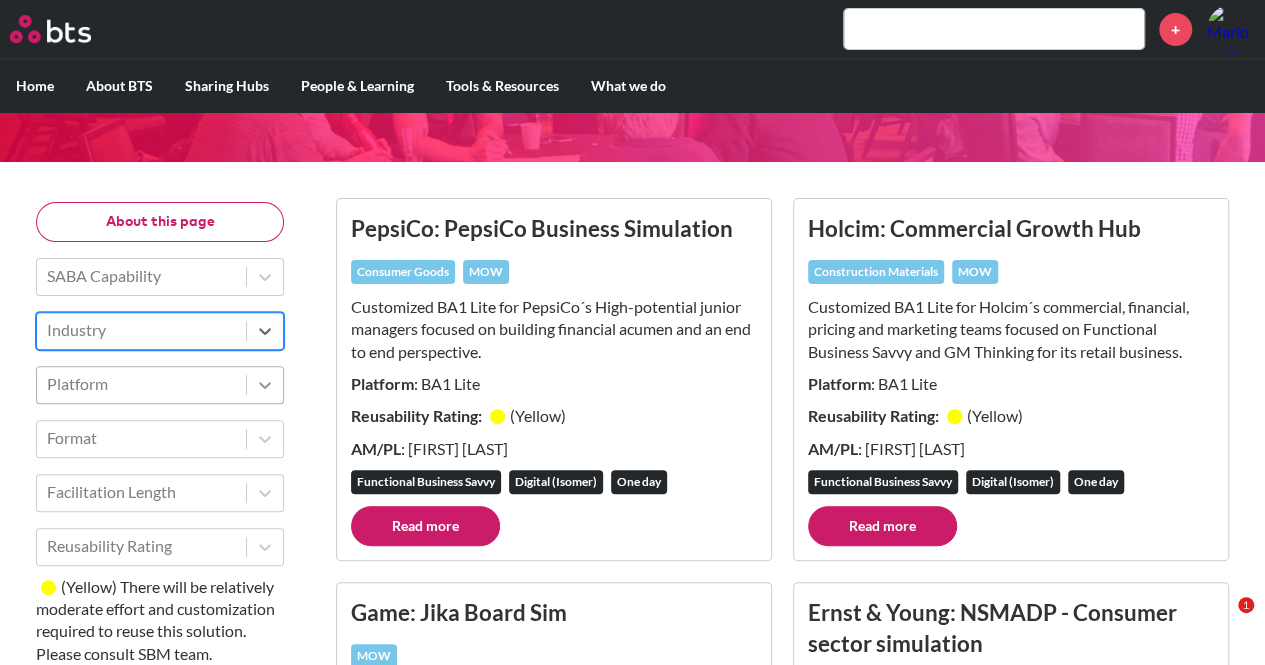 click 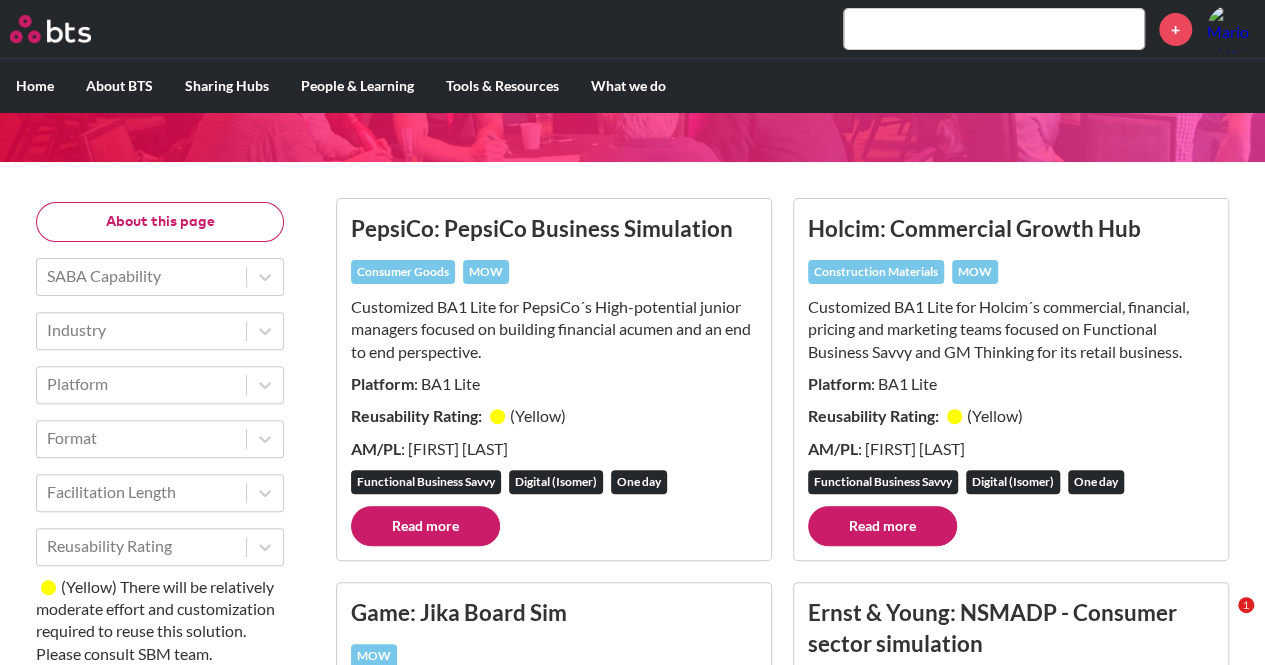 click on "About this page SABA Capability Industry Platform Format Facilitation Length Reusability Rating ( Yellow )   There will be relatively moderate effort and customization required to reuse this solution. Please consult SBM team. ( Orange )   There will be relatively high effort and customization required to reuse this solution. Please consult SBM team. ( Red )   There will be very high effort and customization required to reuse this solution. Please consult SBM team. ( Green )   This solution is ready to be used off-the-shelf and cannot be customized. Please consult SABA team on the right use cases for off-the-shelf solutions. PepsiCo: PepsiCo Business Simulation Consumer Goods   MOW Customized BA1 Lite for PepsiCo´s High-potential junior managers focused on building financial acumen and an end to end perspective. Platform :   BA1 Lite Reusability Rating:   ( Yellow ) AM/PL  :   Carlos Schulz Functional Business Savvy   Digital (Isomer) One day Read more Holcim: Commercial Growth Hub Construction Materials   :" at bounding box center [632, 10168] 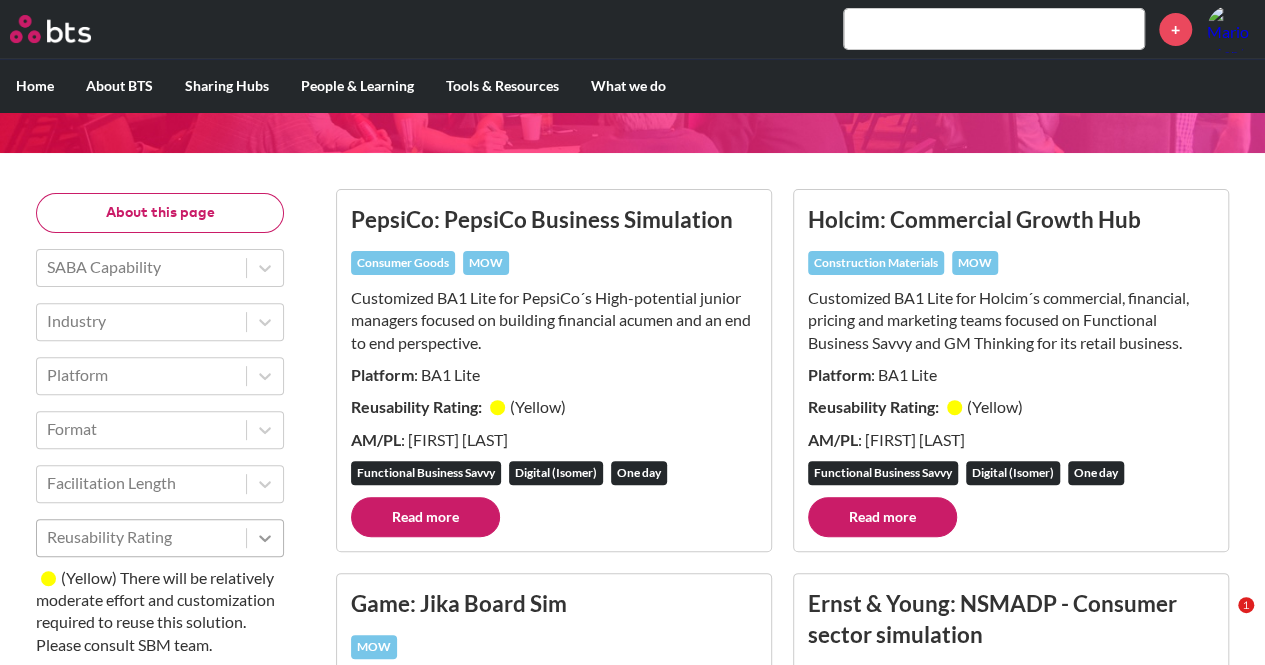click 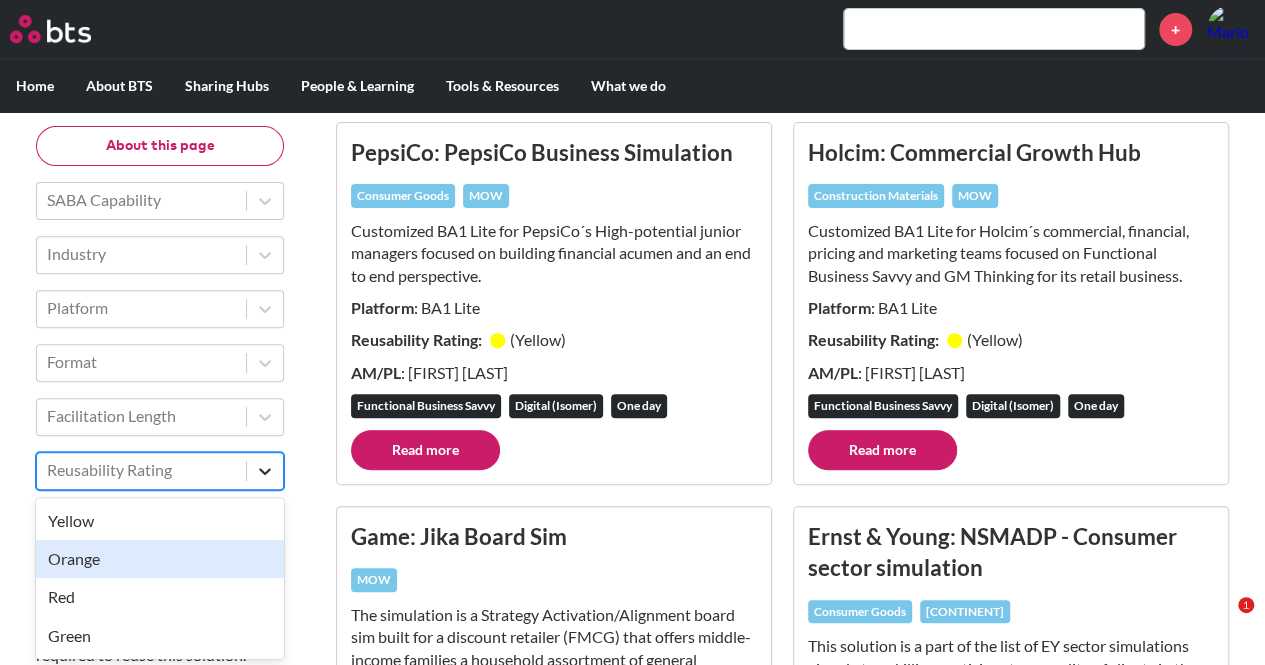 scroll, scrollTop: 247, scrollLeft: 0, axis: vertical 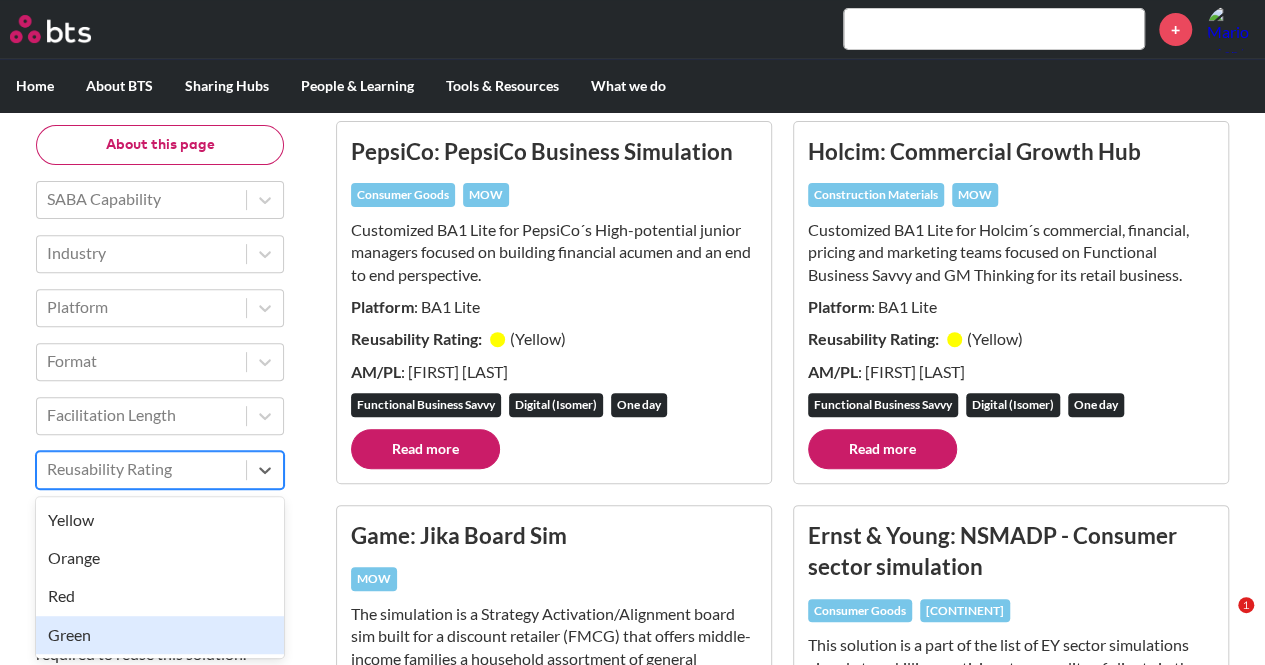 click on "Green" at bounding box center [160, 635] 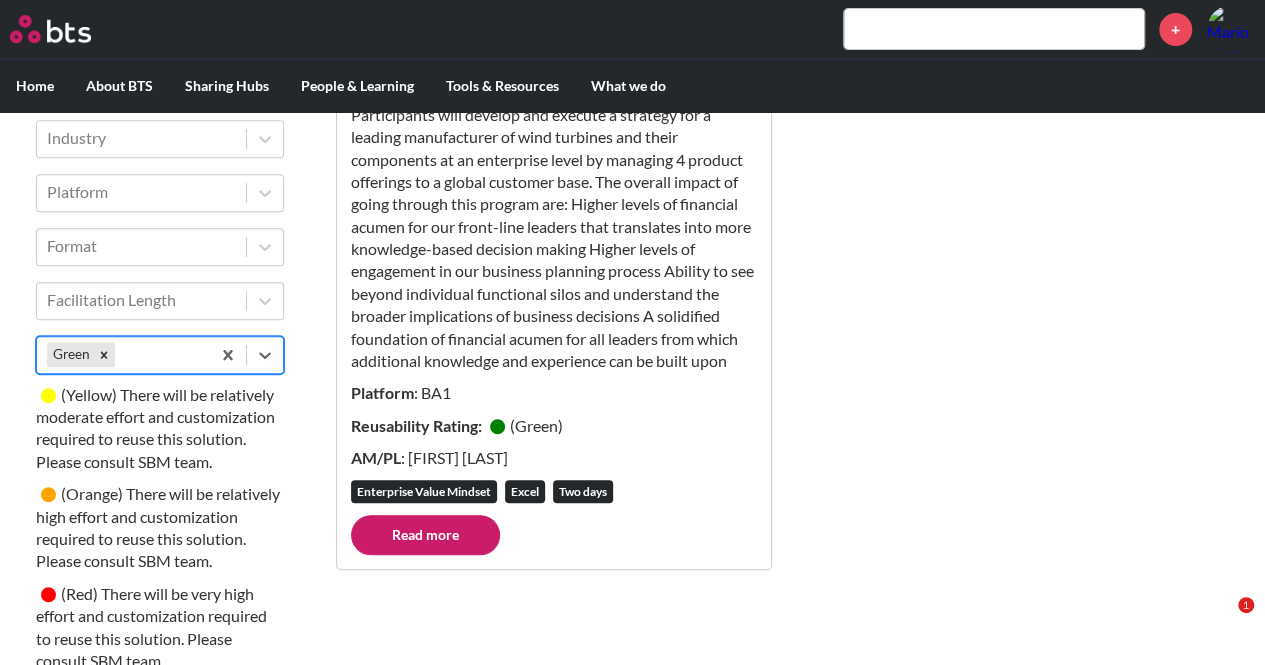 scroll, scrollTop: 262, scrollLeft: 0, axis: vertical 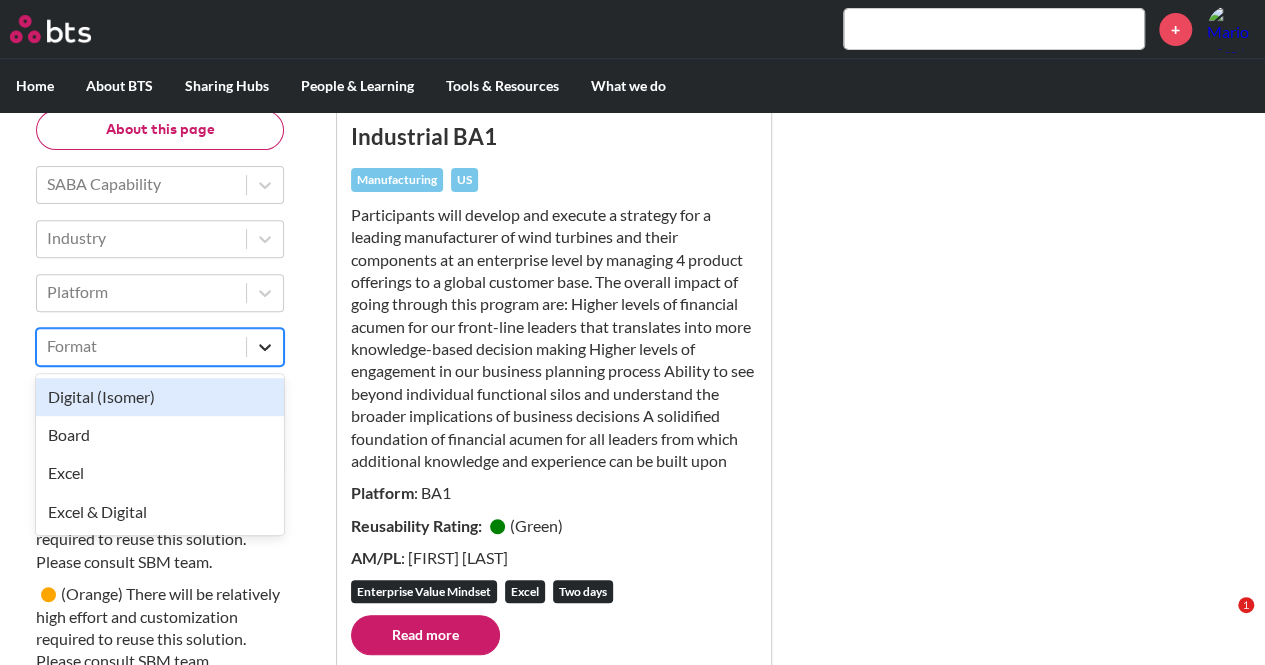 click 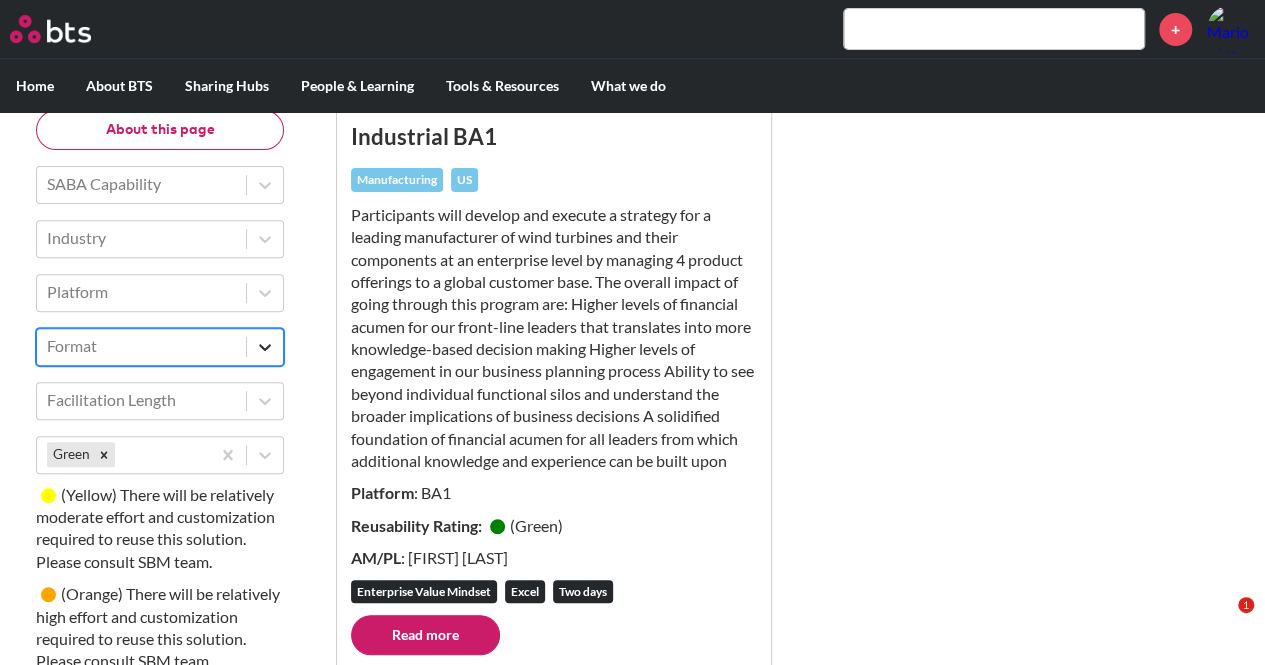 click 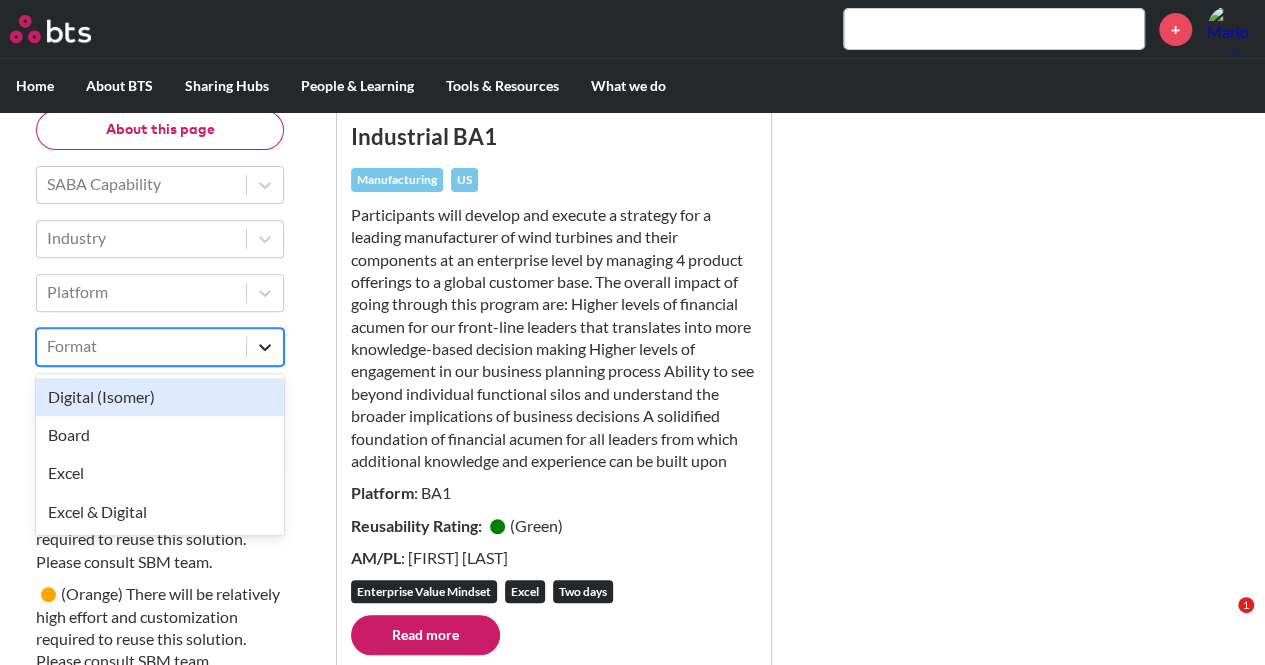 click 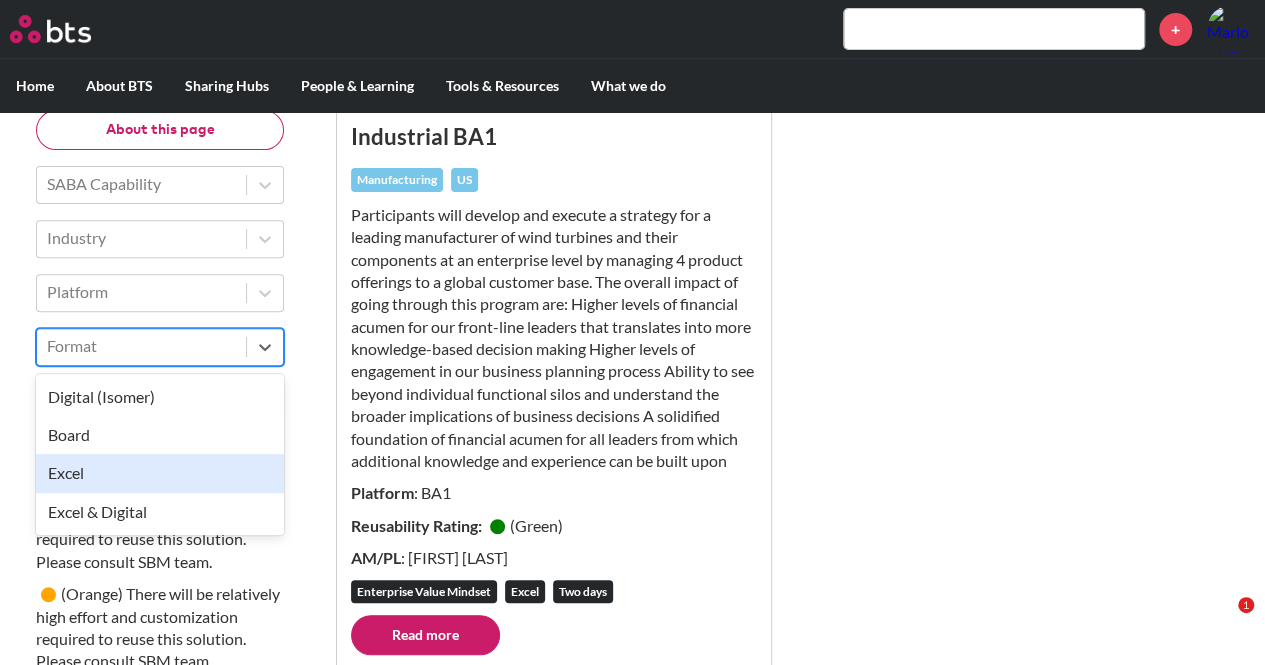 click on "Excel" at bounding box center [160, 473] 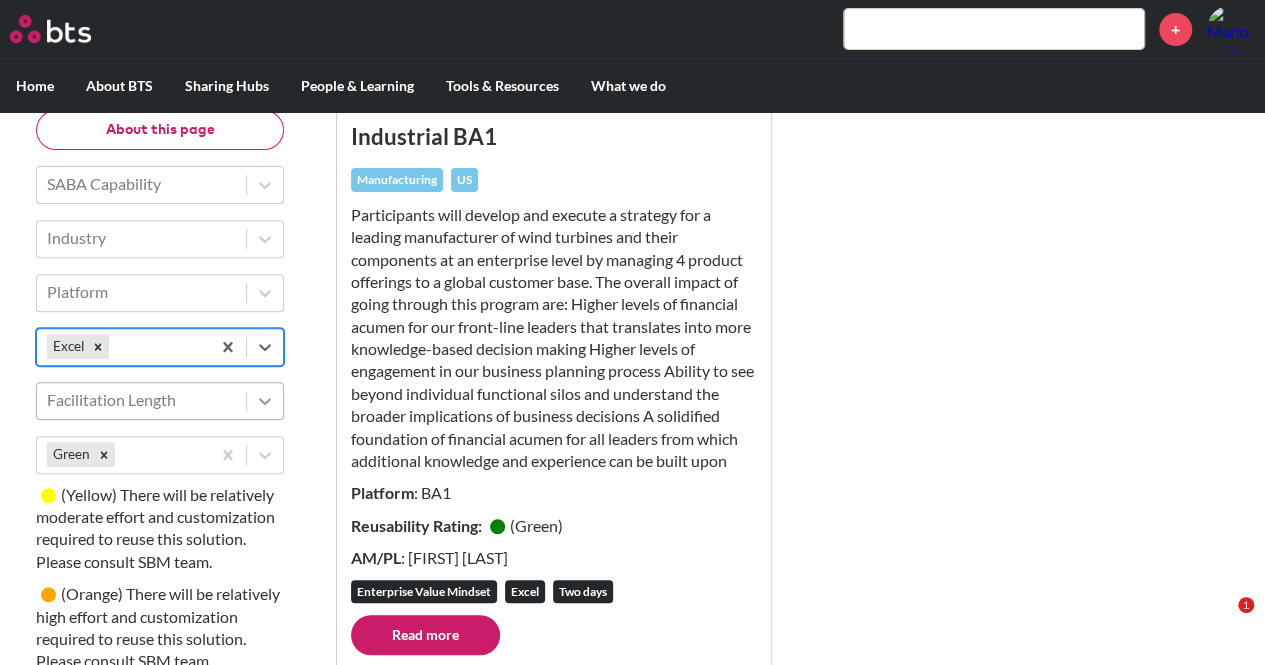 click 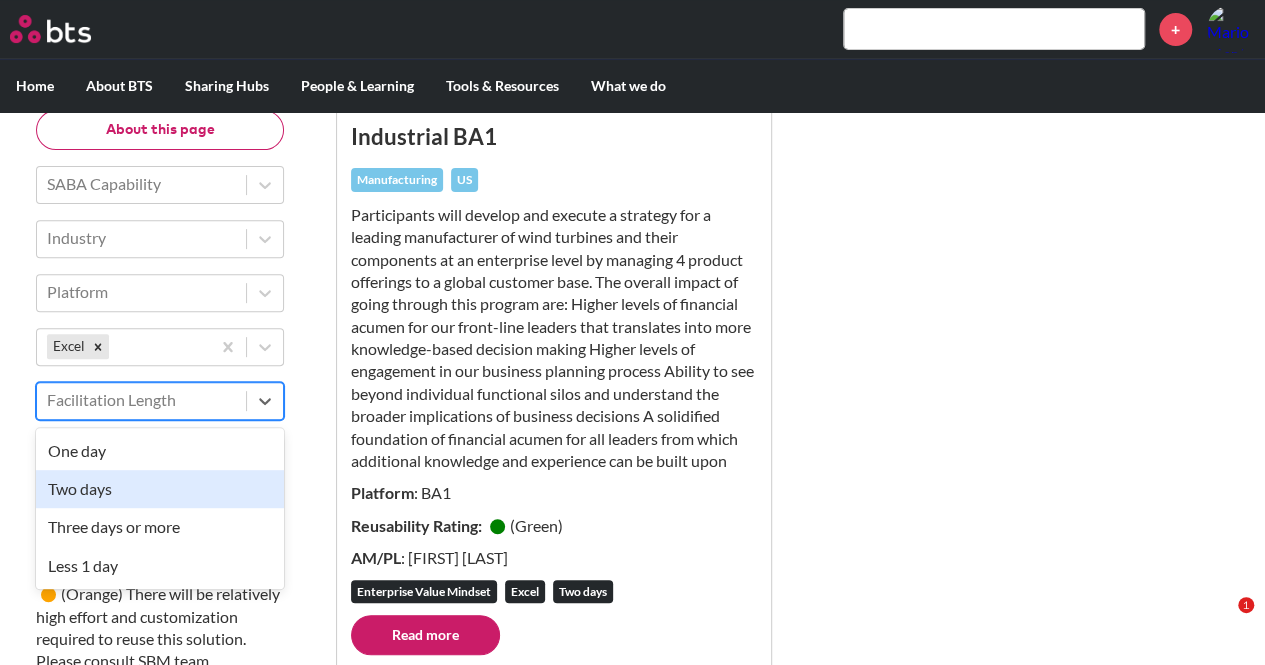 click on "Two days" at bounding box center [160, 489] 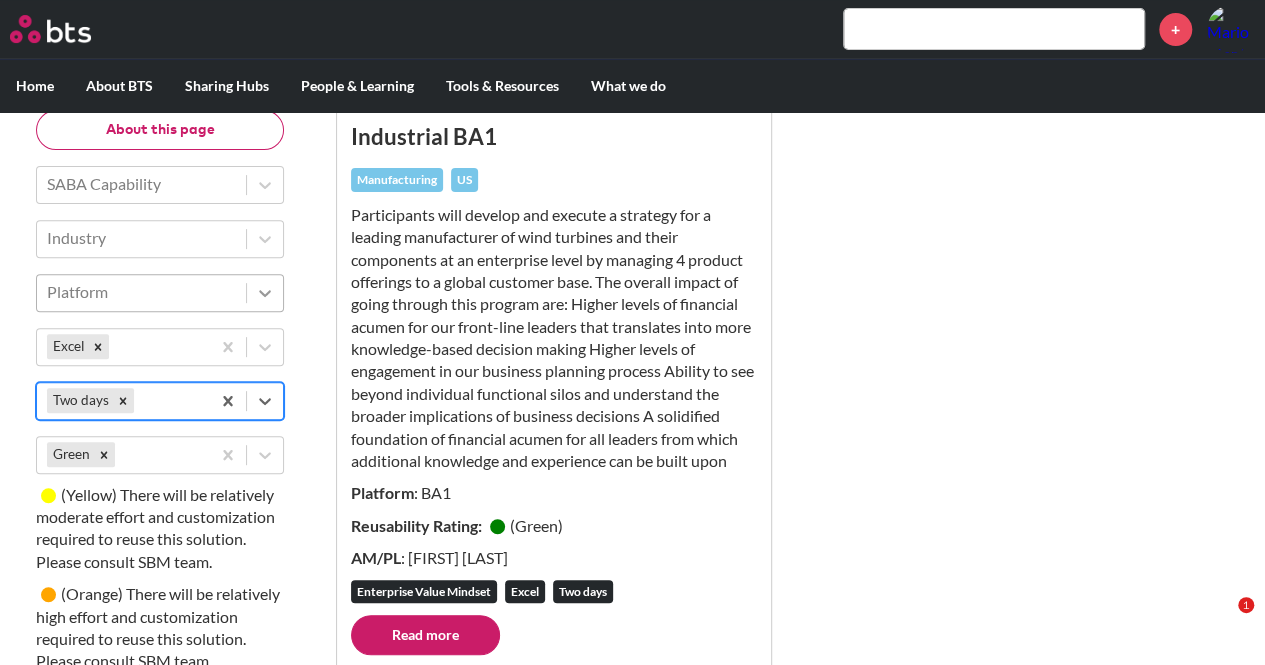 click 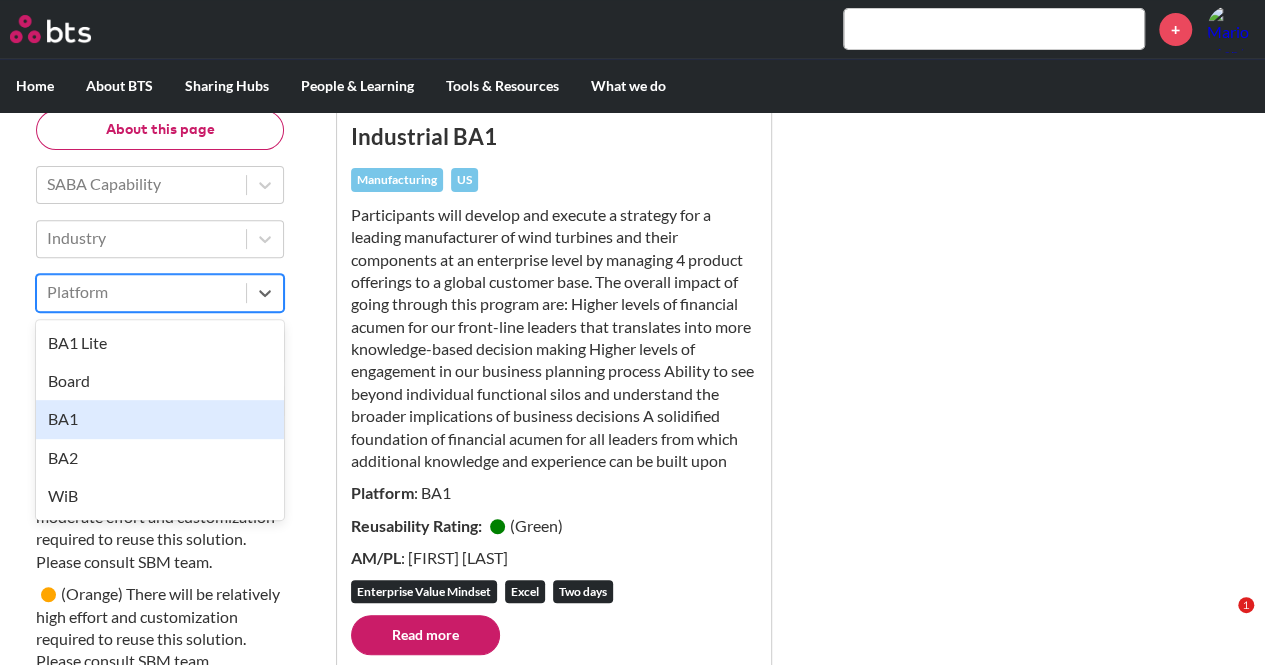 click on "BA1" at bounding box center [160, 419] 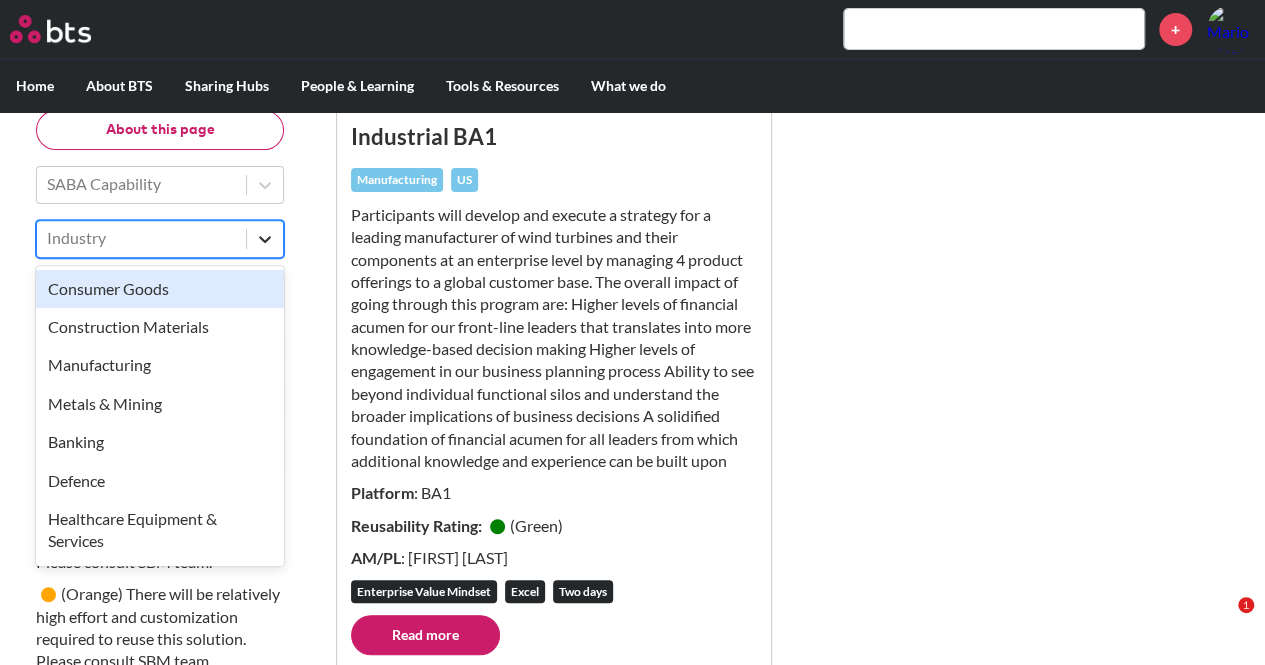 click 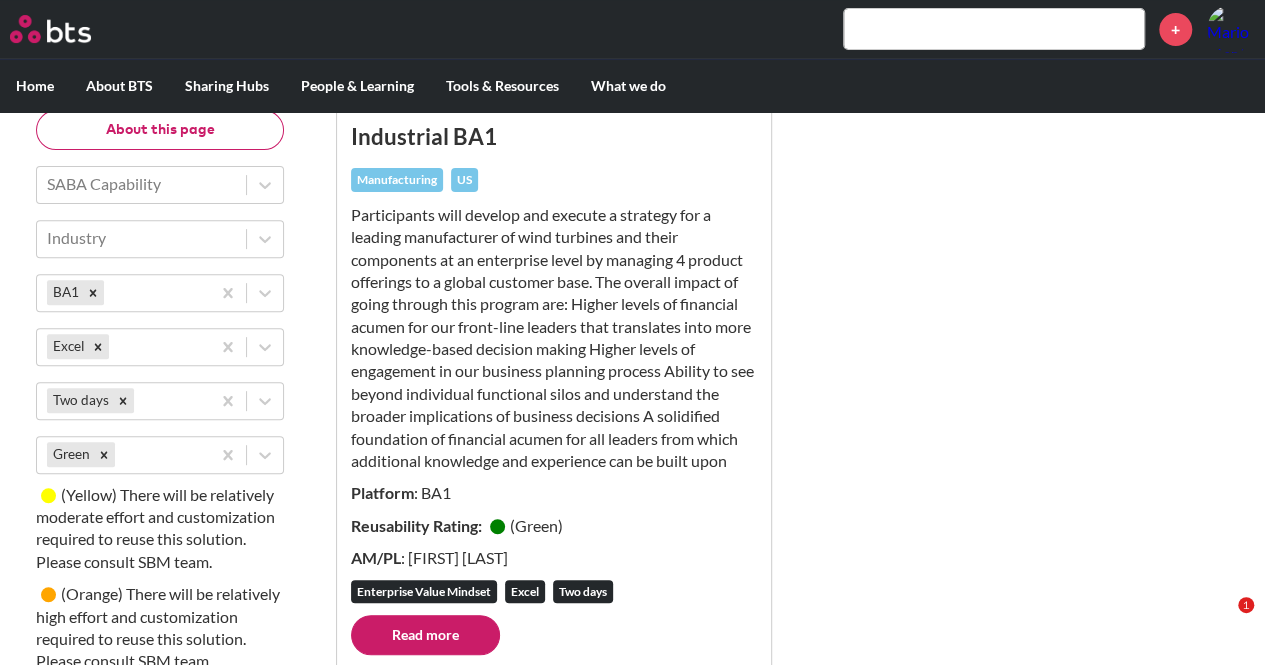 click on "About this page SABA Capability Industry BA1 Excel Two days Green ( Yellow )   There will be relatively moderate effort and customization required to reuse this solution. Please consult SBM team. ( Orange )   There will be relatively high effort and customization required to reuse this solution. Please consult SBM team. ( Red )   There will be very high effort and customization required to reuse this solution. Please consult SBM team. ( Green )   This solution is ready to be used off-the-shelf and cannot be customized. Please consult SABA team on the right use cases for off-the-shelf solutions. Industrial BA1 Manufacturing   US Platform :   BA1 Reusability Rating:   ( Green ) AM/PL  :   Dan Parisi Enterprise Value Mindset   Excel Two days Read more" at bounding box center [632, 507] 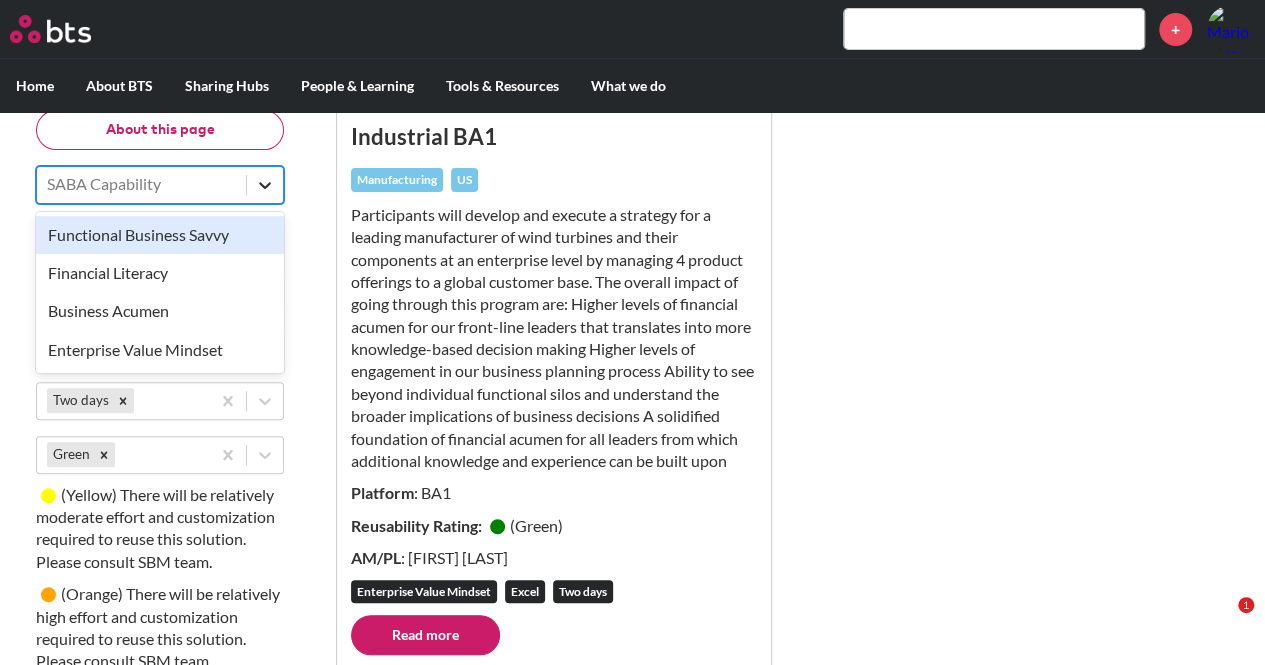 click 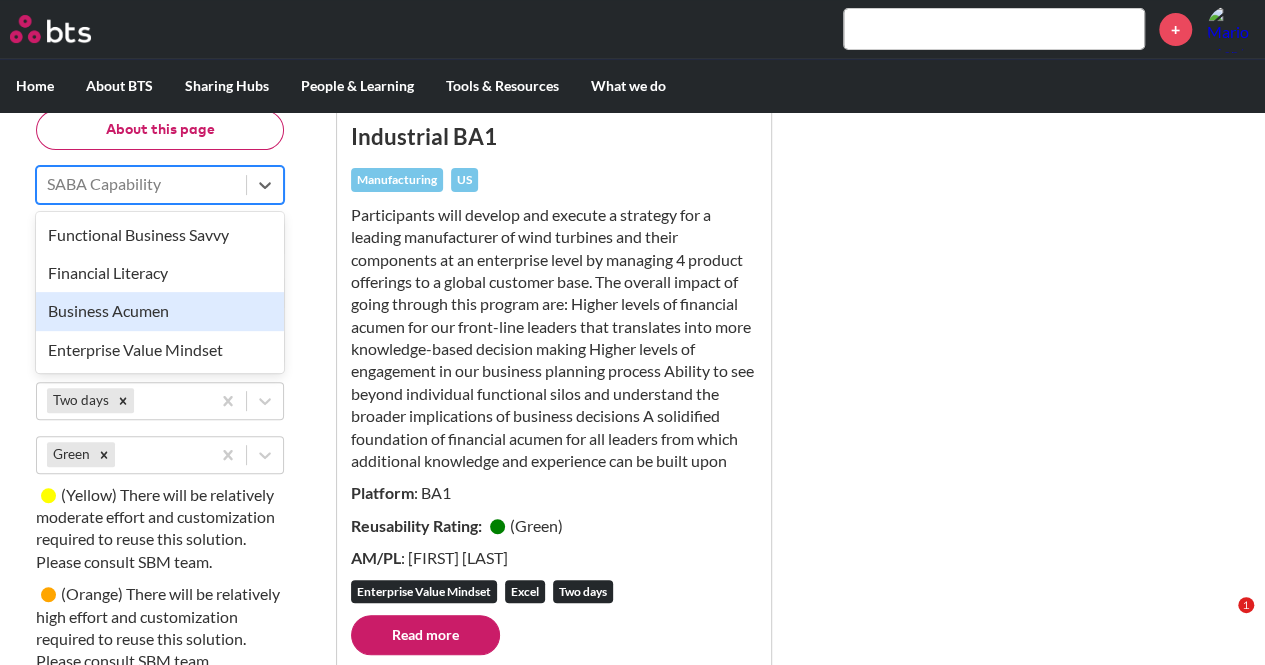 click on "Business Acumen" at bounding box center (160, 311) 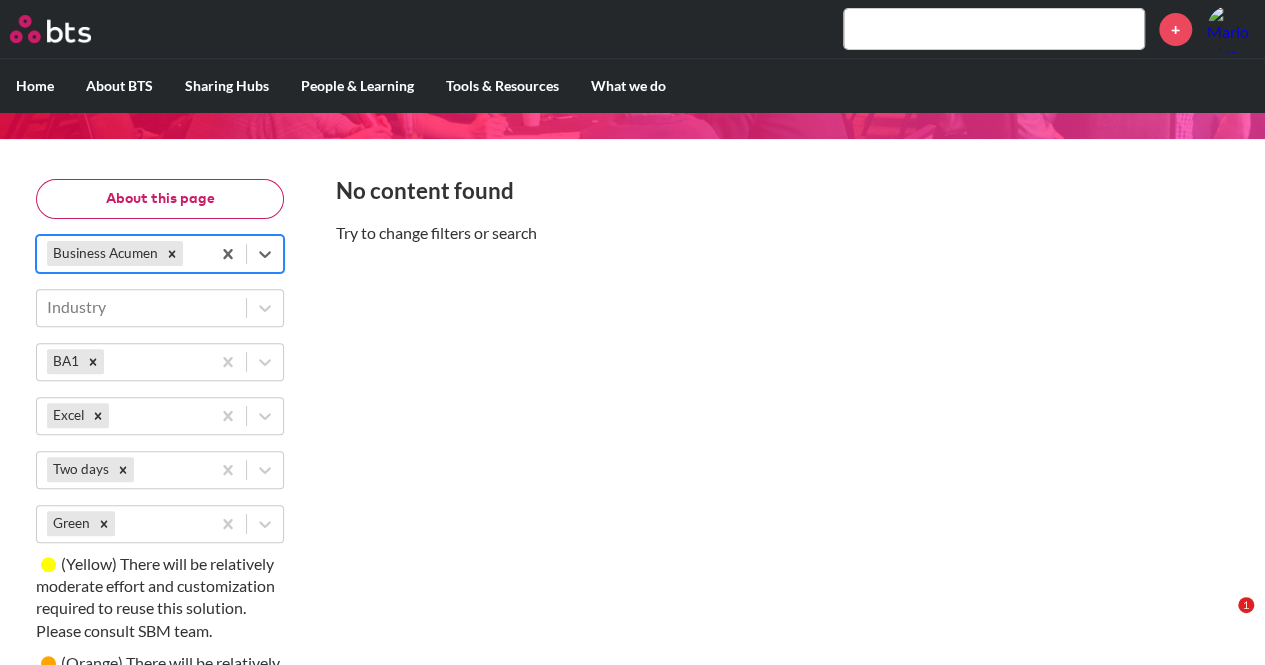 scroll, scrollTop: 162, scrollLeft: 0, axis: vertical 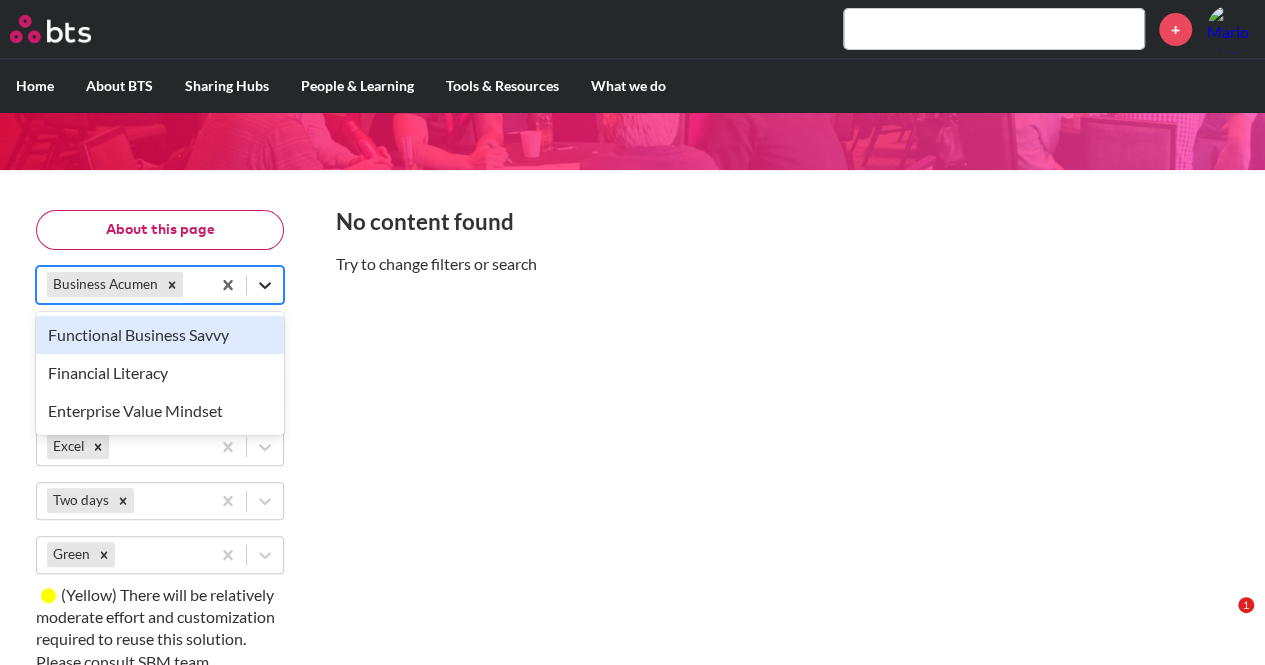 click 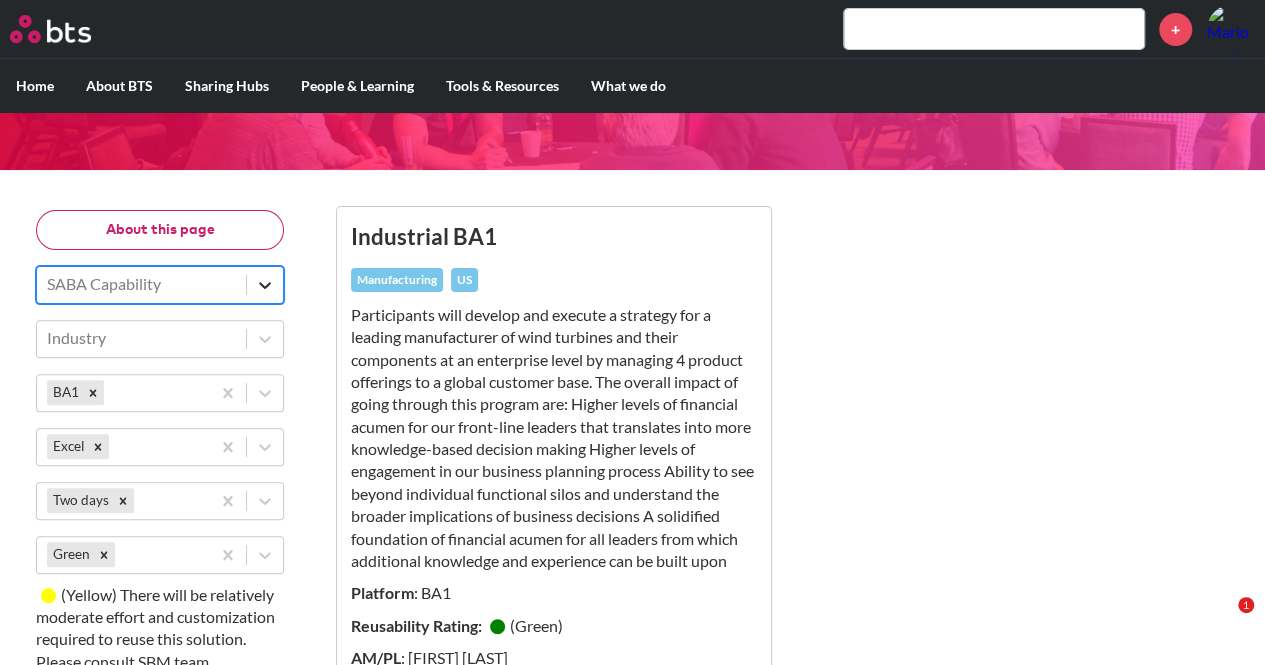 click 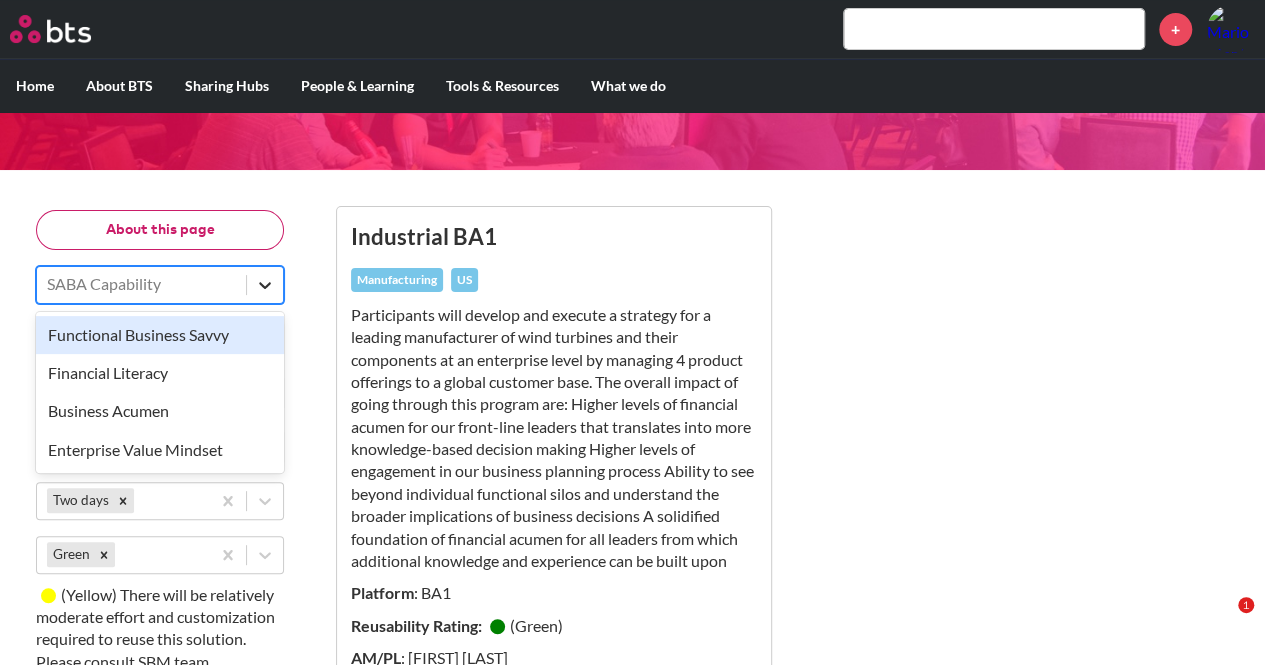 click 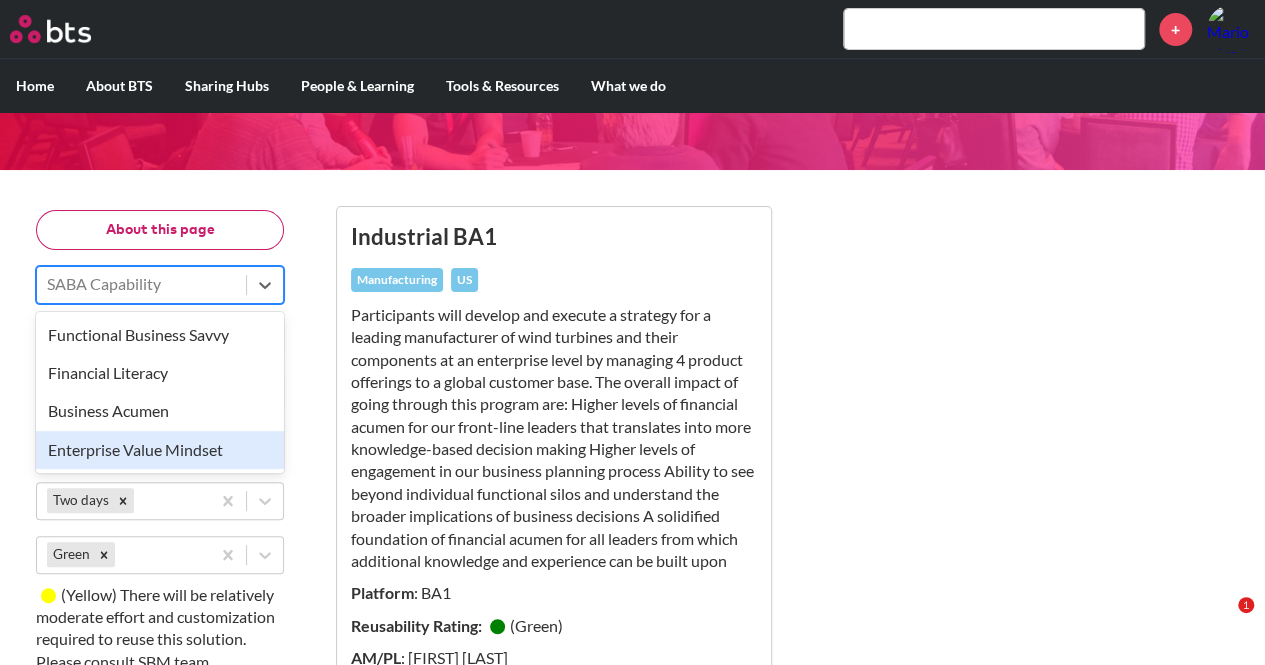 click on "Enterprise Value Mindset" at bounding box center [160, 450] 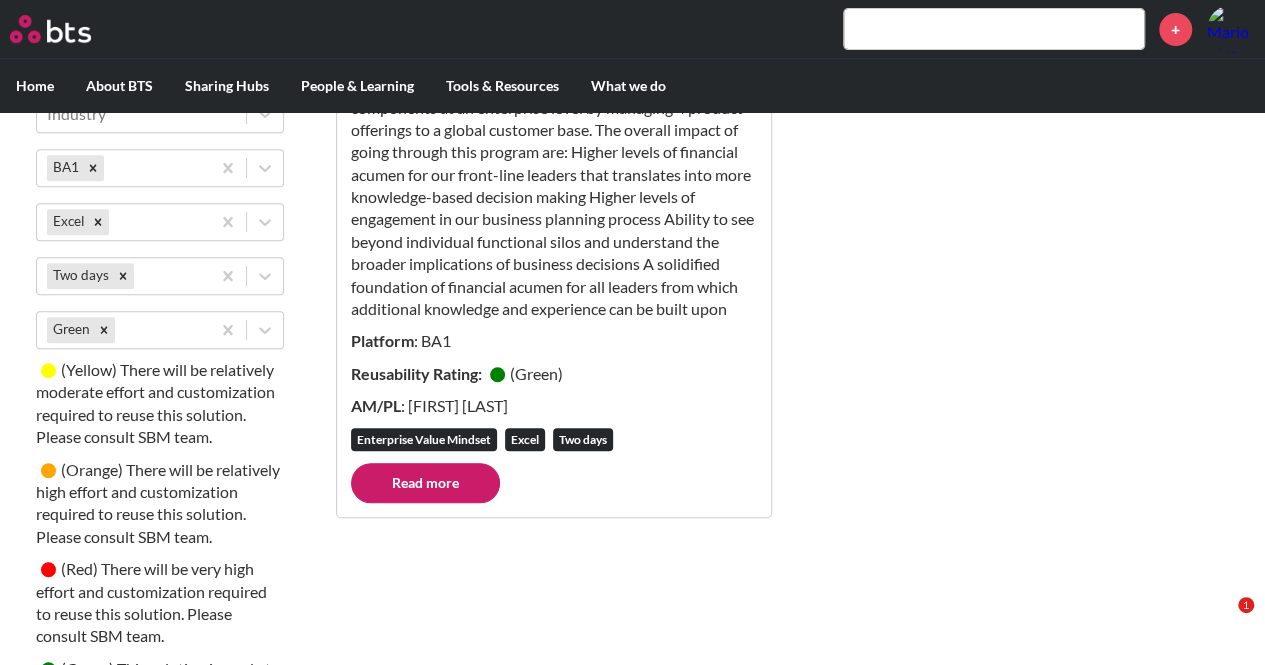 scroll, scrollTop: 462, scrollLeft: 0, axis: vertical 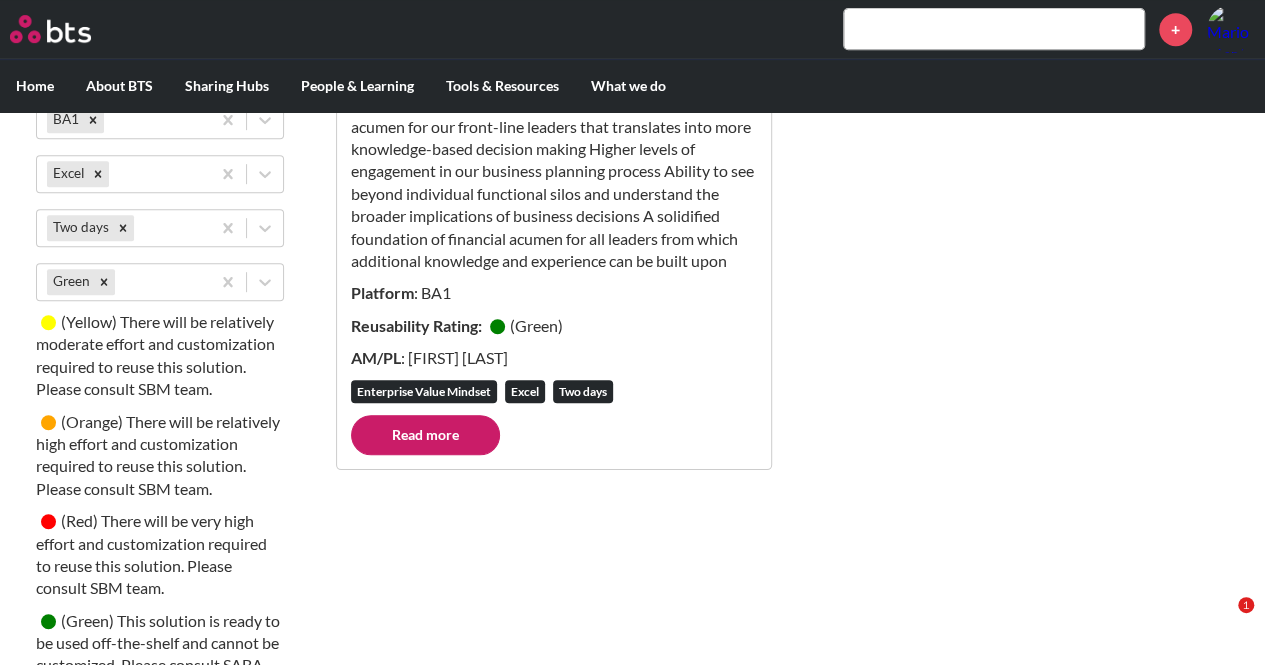 click on "Read more" at bounding box center (425, 435) 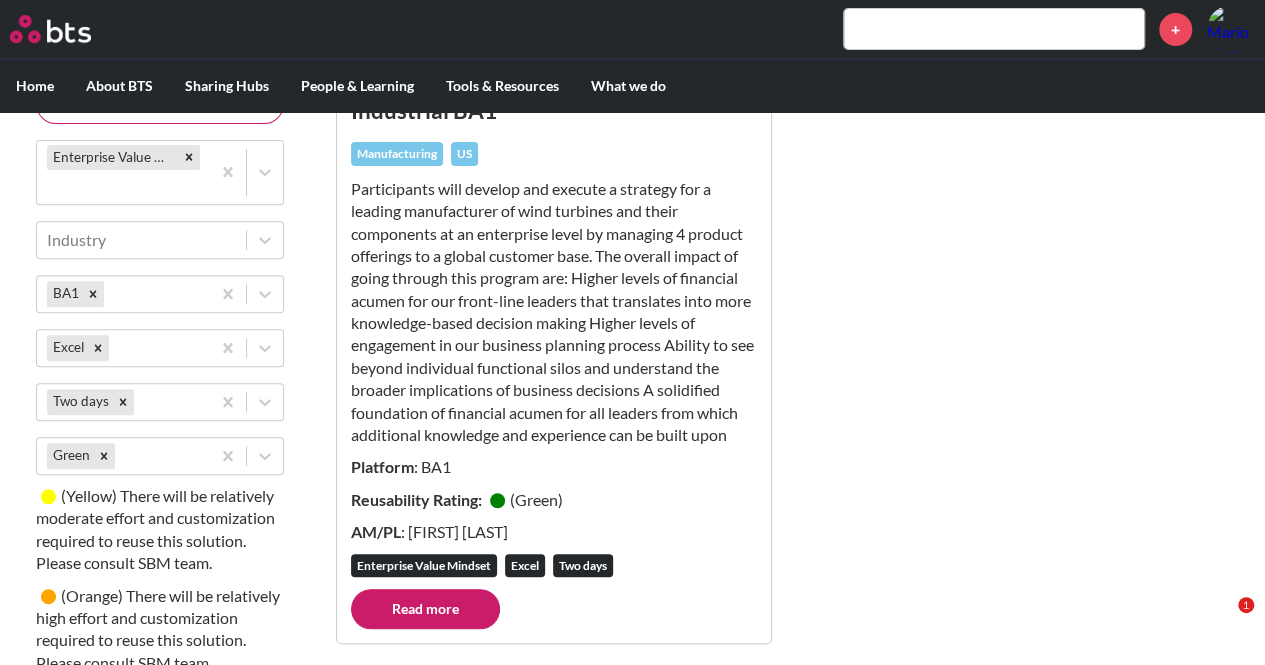 scroll, scrollTop: 262, scrollLeft: 0, axis: vertical 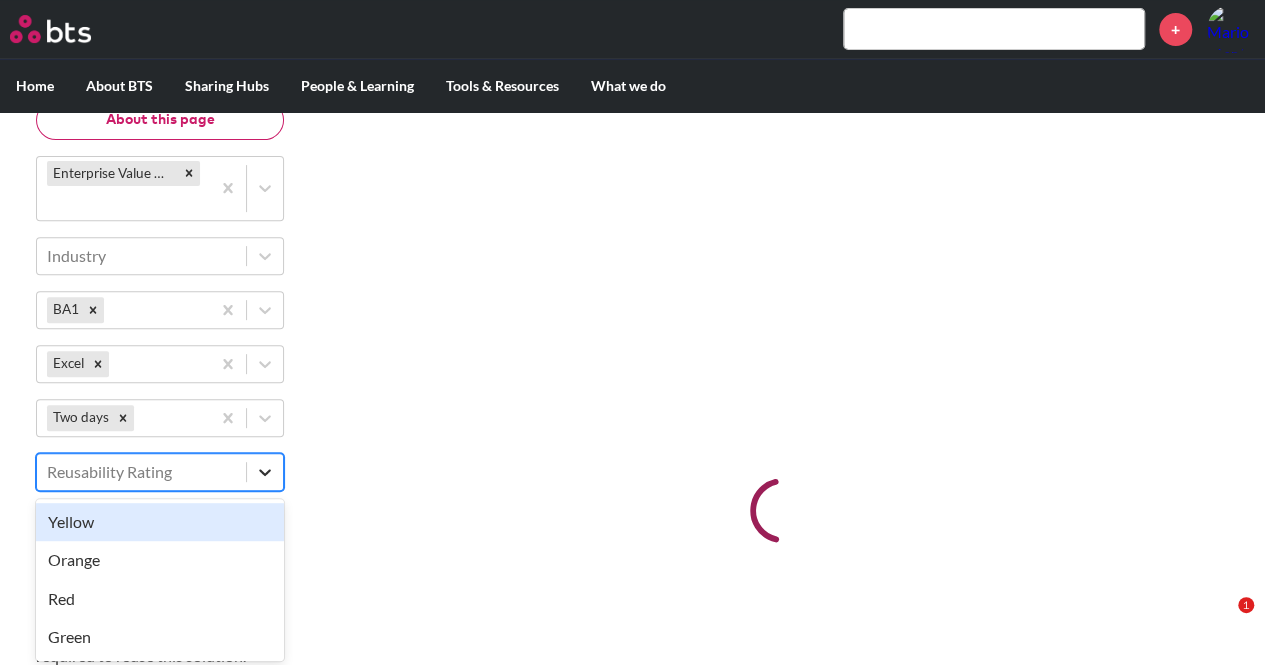 click 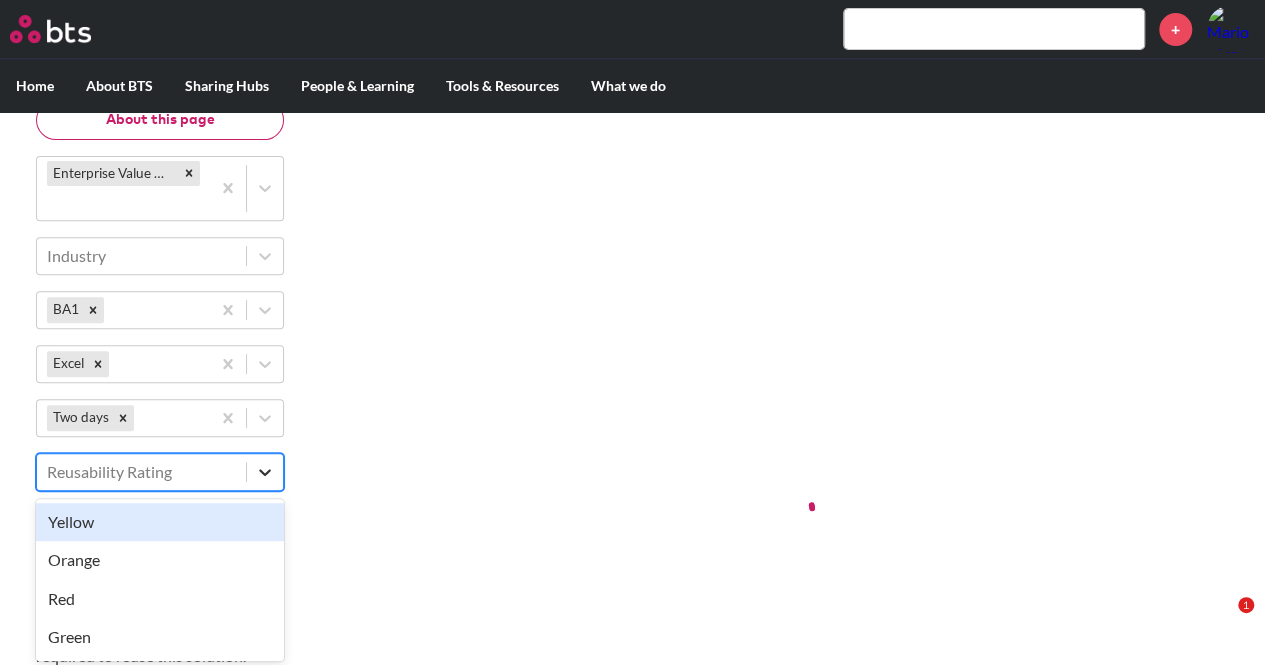 scroll, scrollTop: 274, scrollLeft: 0, axis: vertical 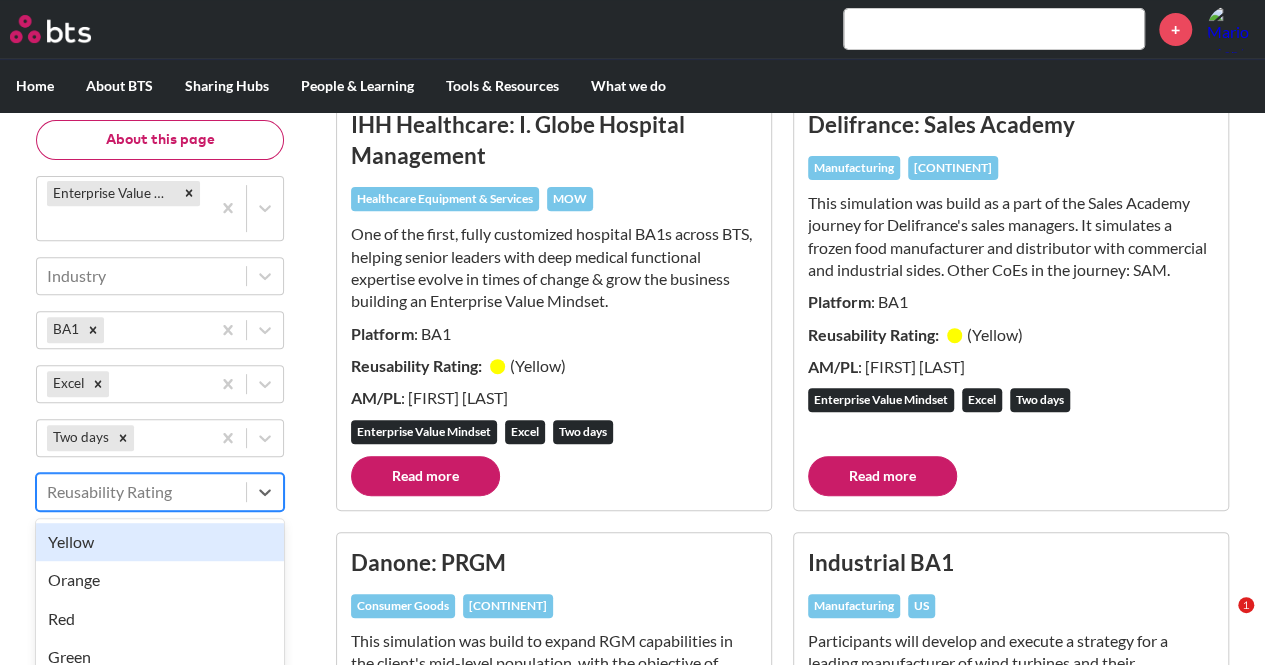 click on "Yellow" at bounding box center (160, 542) 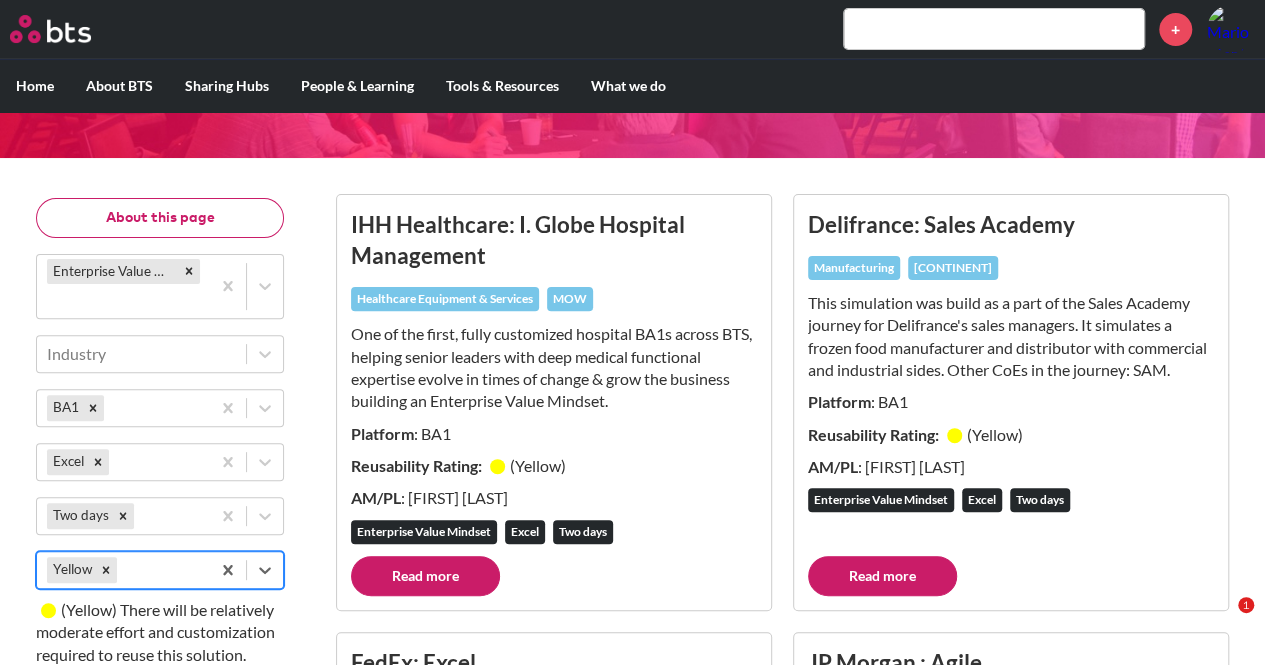 scroll, scrollTop: 218, scrollLeft: 0, axis: vertical 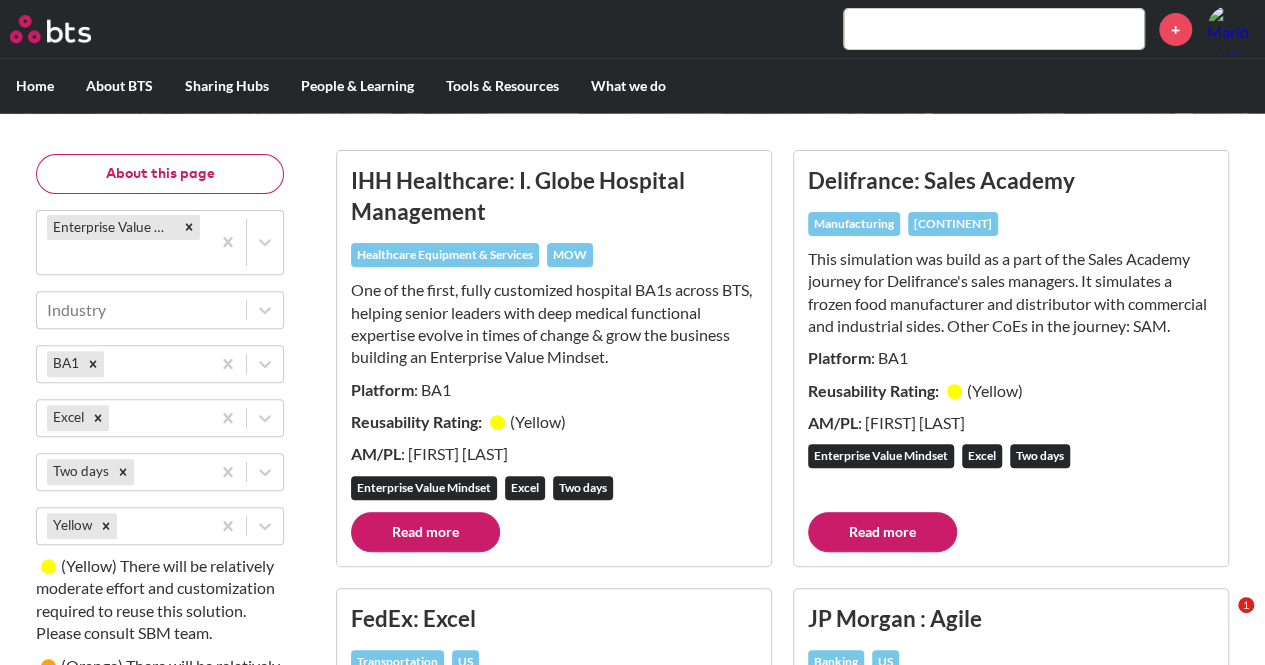click on "Read more" at bounding box center [425, 532] 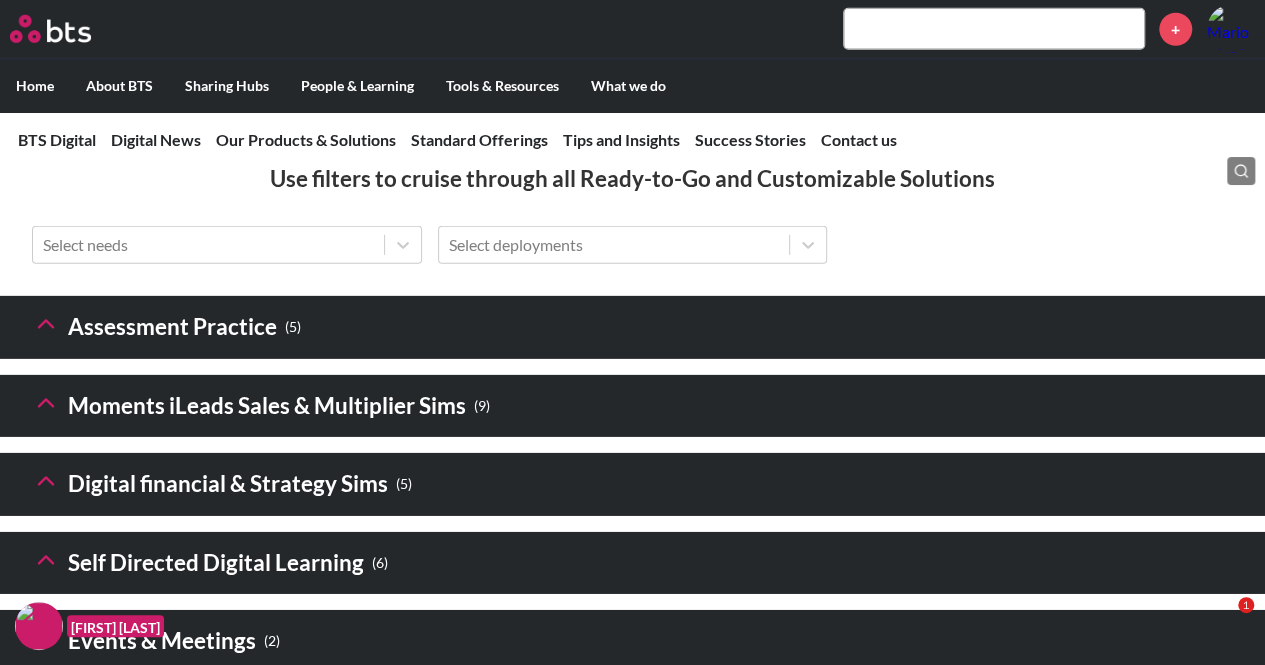 scroll, scrollTop: 3100, scrollLeft: 0, axis: vertical 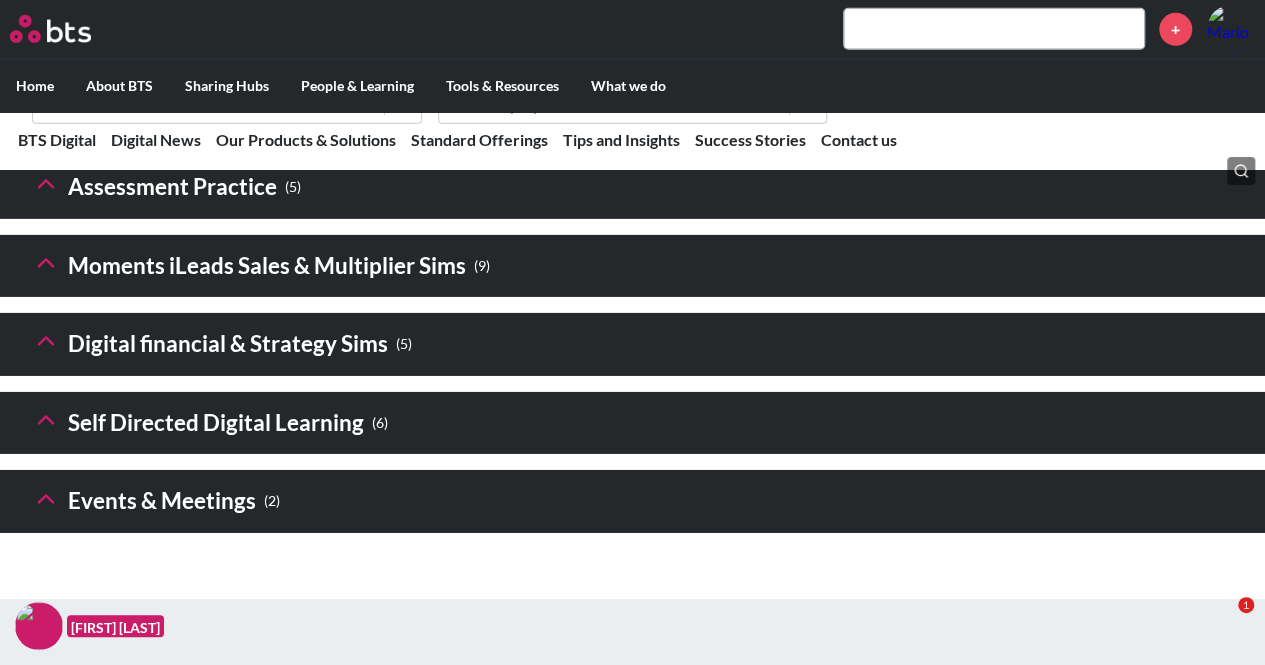 click 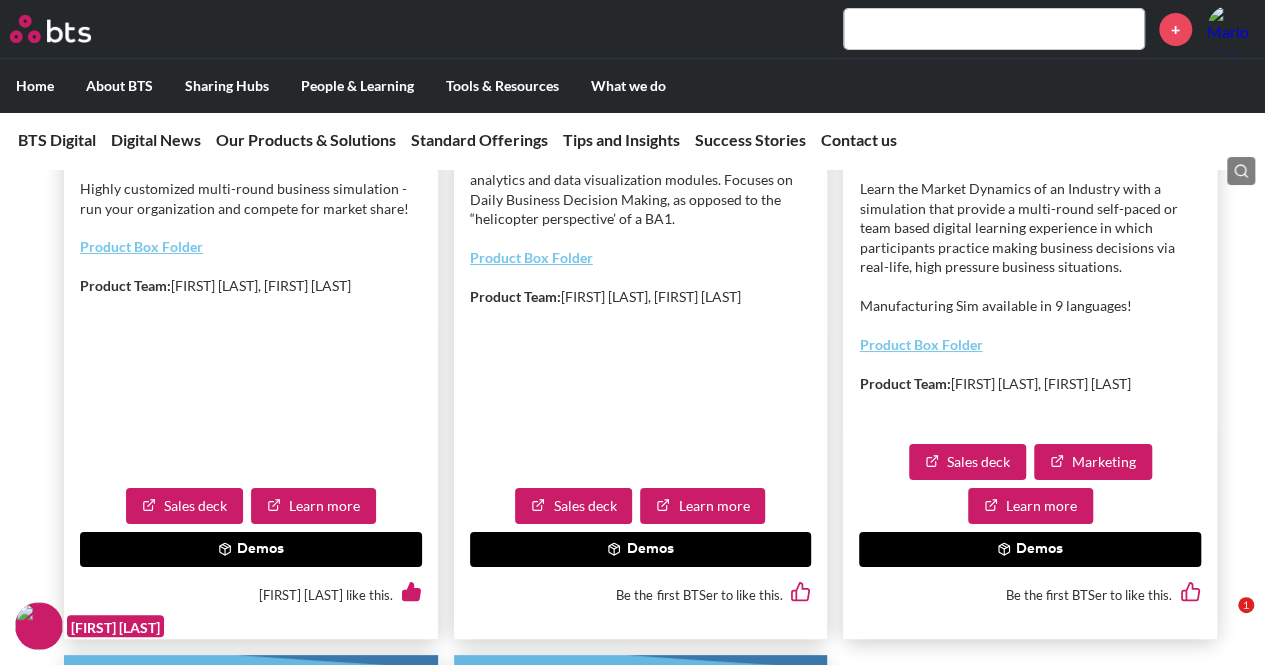 scroll, scrollTop: 3600, scrollLeft: 0, axis: vertical 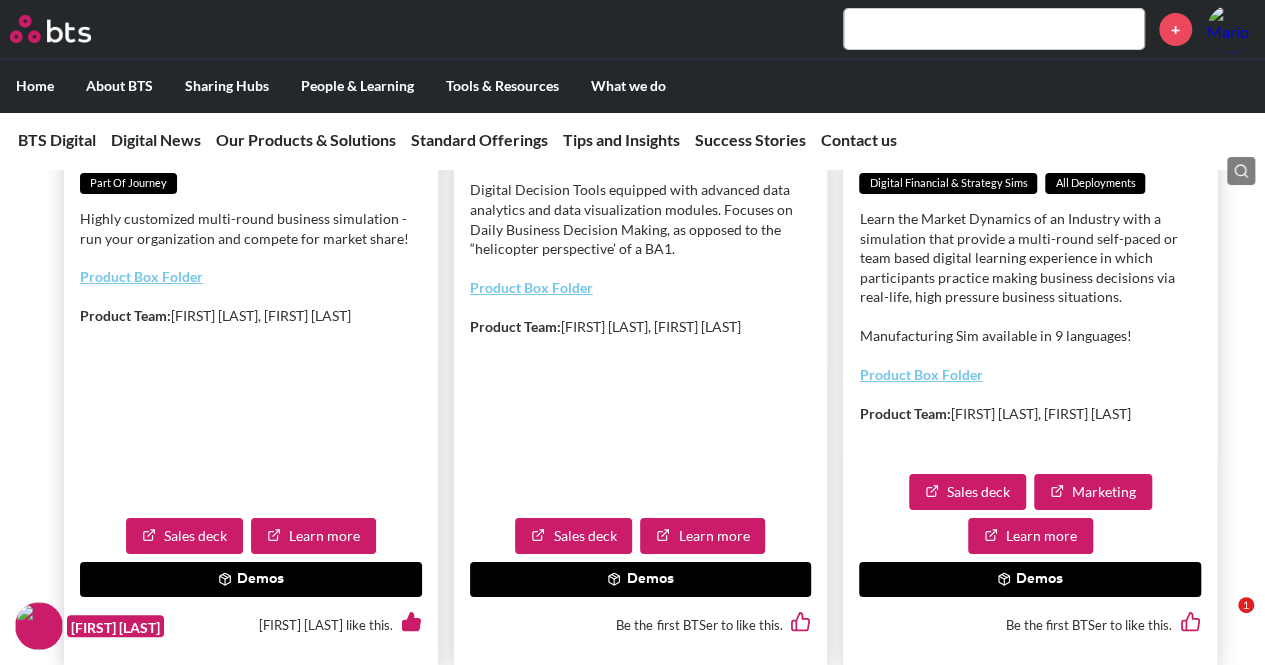 click on "Demos" at bounding box center (251, 580) 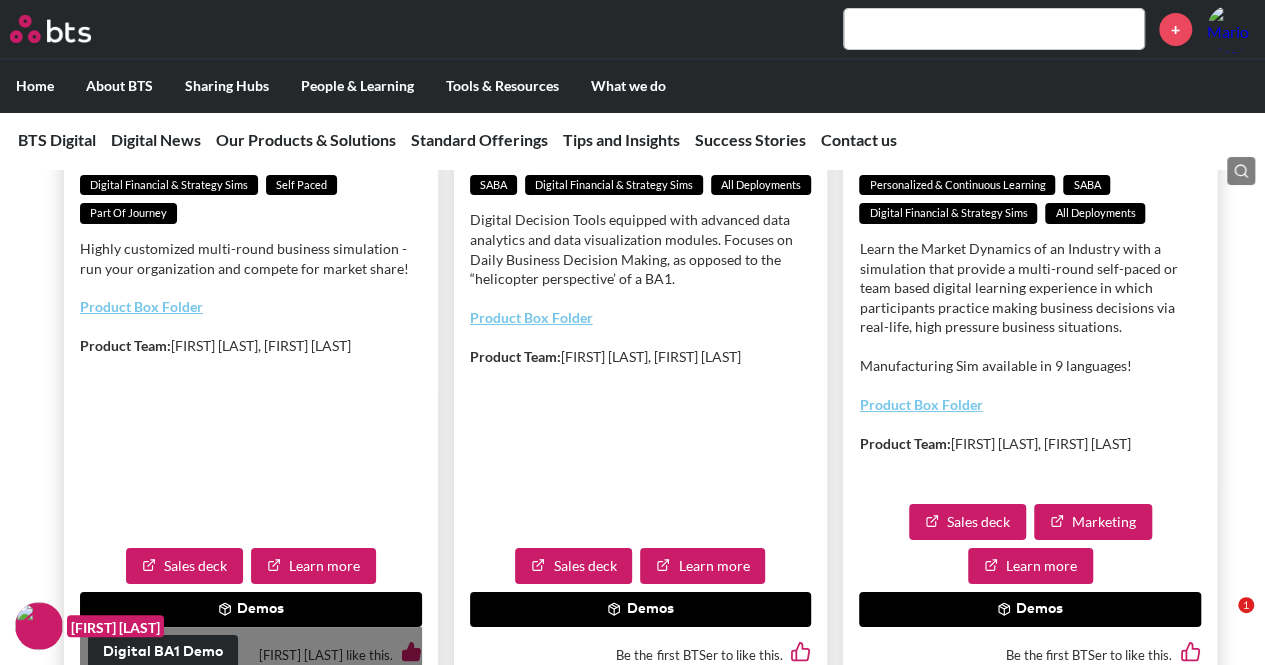 scroll, scrollTop: 3600, scrollLeft: 0, axis: vertical 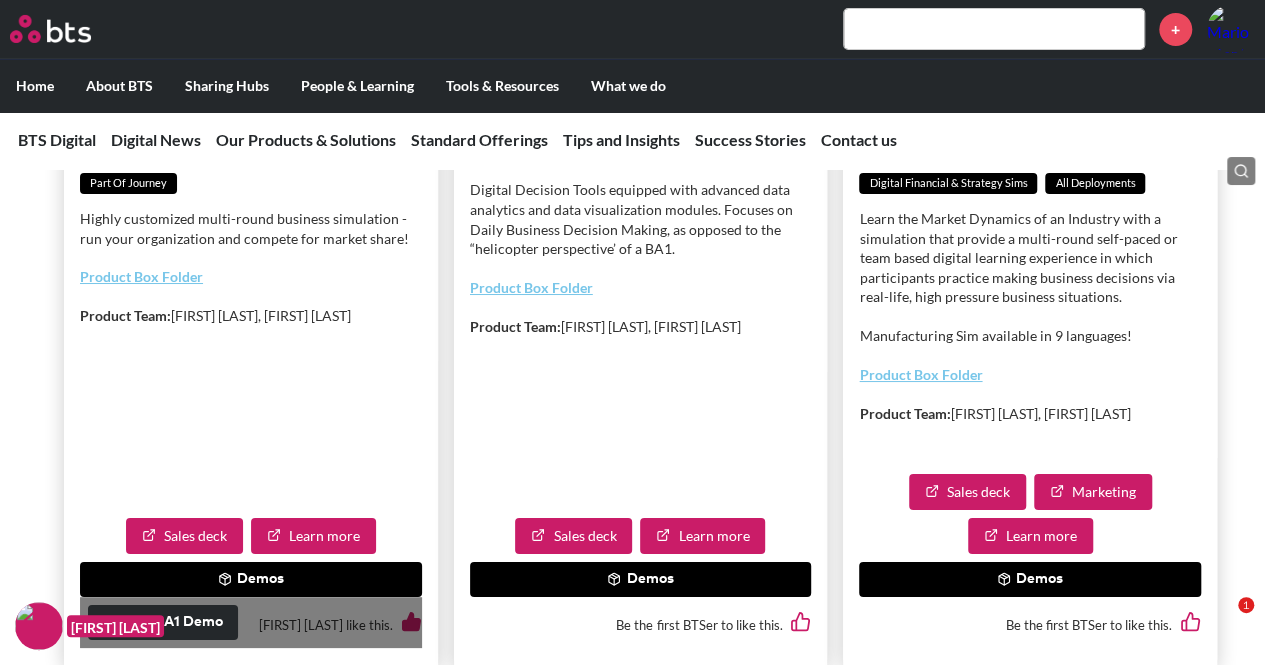 click on "Product Box Folder" at bounding box center (141, 276) 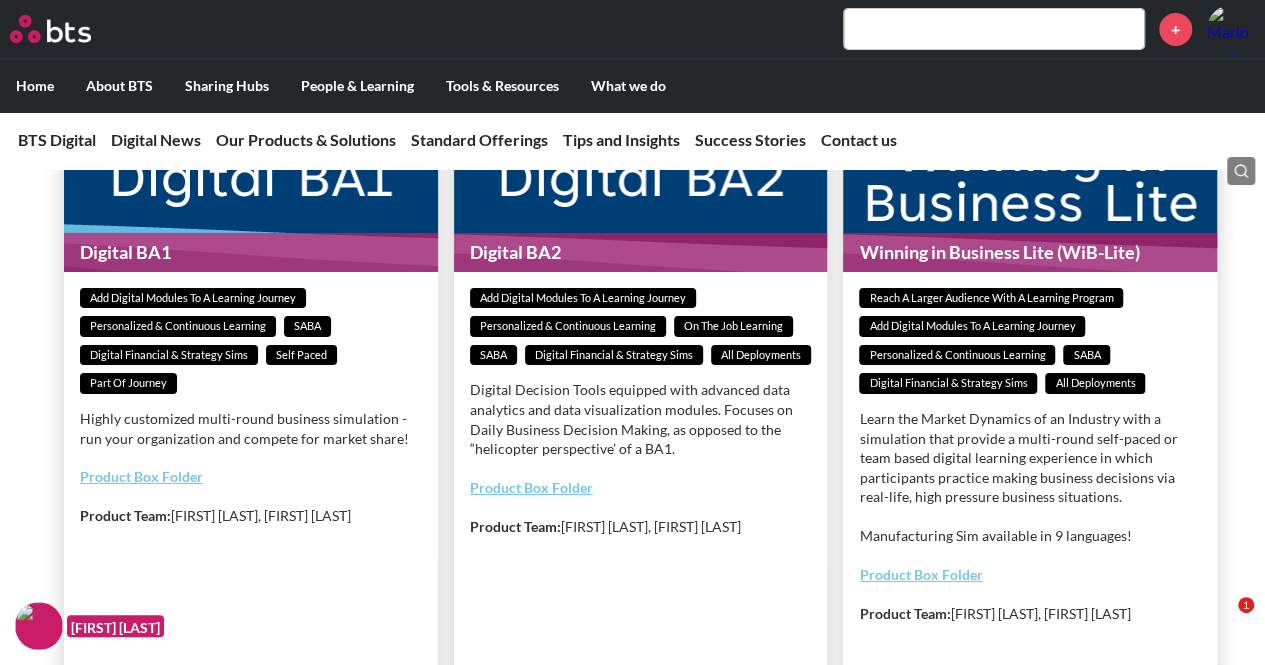 scroll, scrollTop: 3500, scrollLeft: 0, axis: vertical 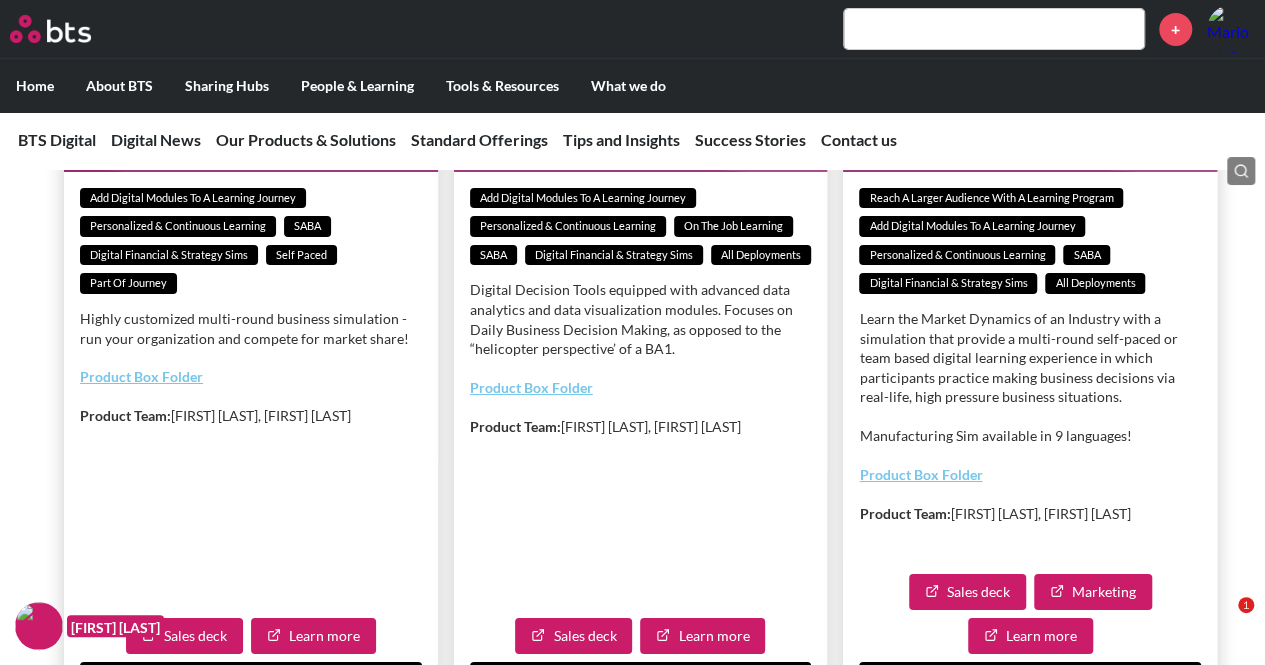 click on "Product Box Folder" at bounding box center (531, 387) 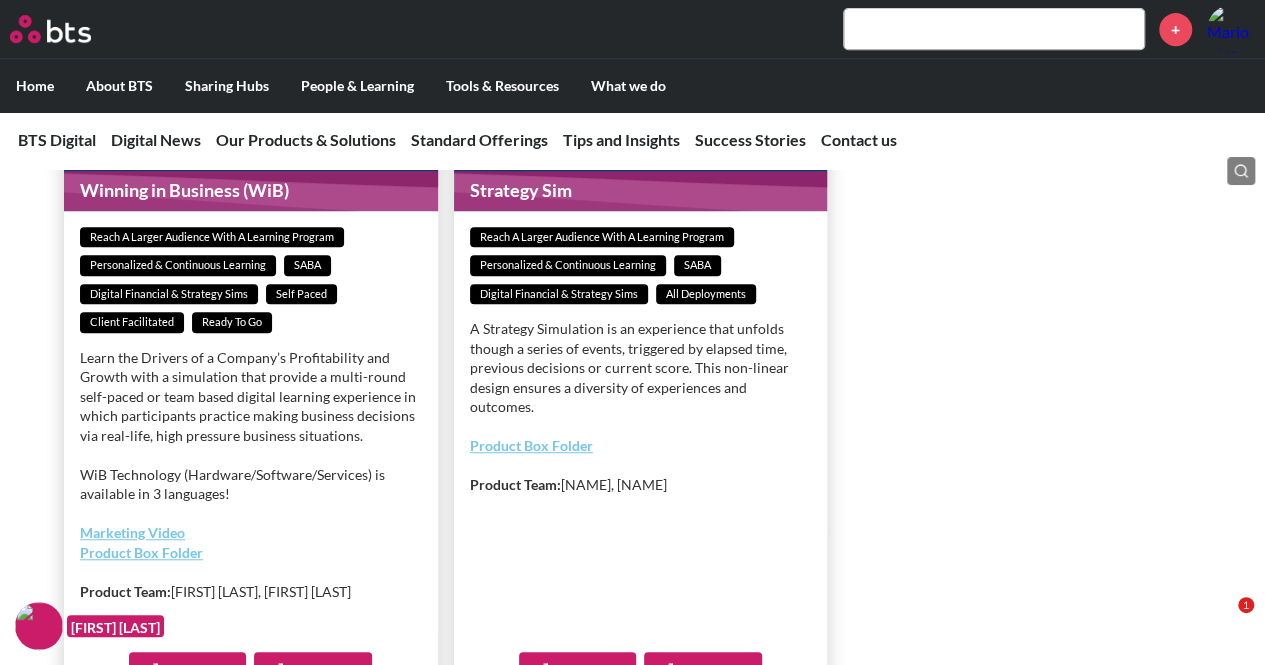 scroll, scrollTop: 4300, scrollLeft: 0, axis: vertical 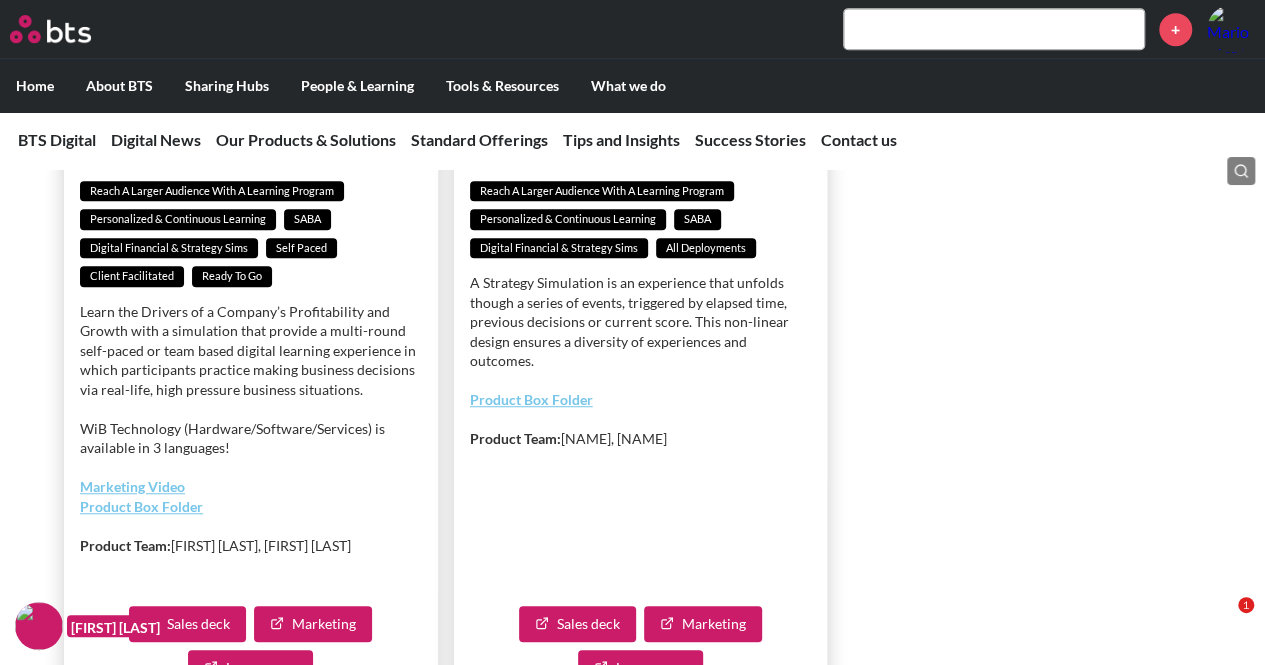 click on "Product Box Folder" at bounding box center [141, 506] 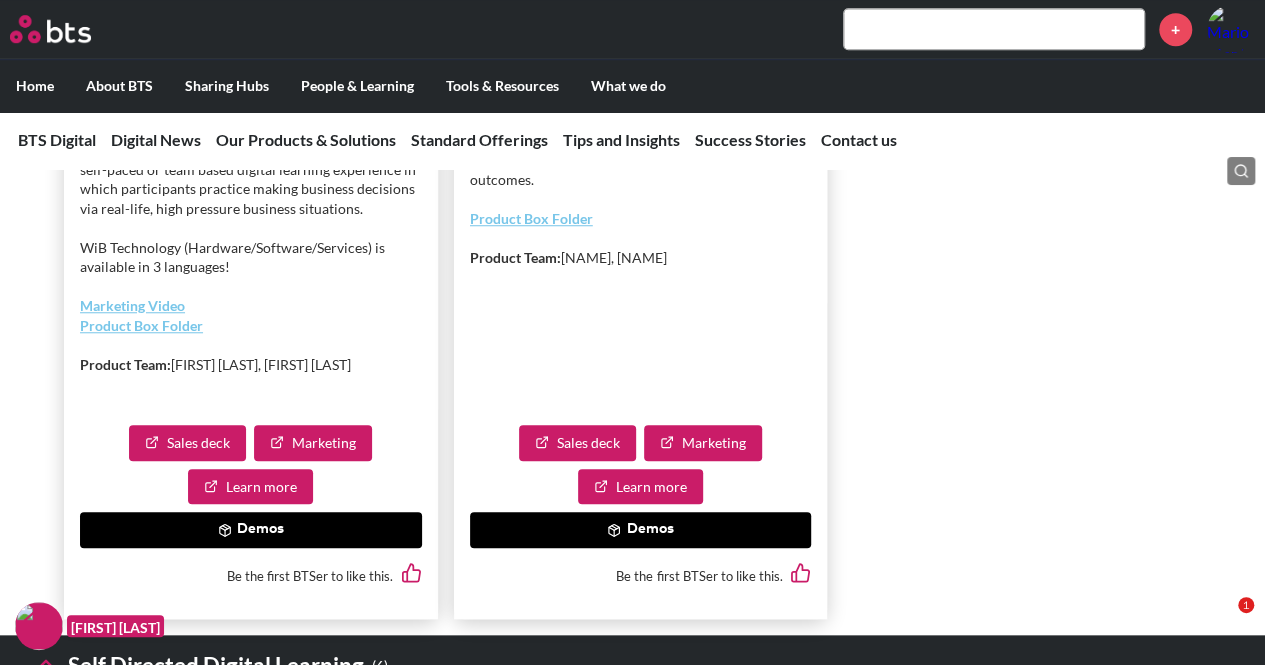 scroll, scrollTop: 4500, scrollLeft: 0, axis: vertical 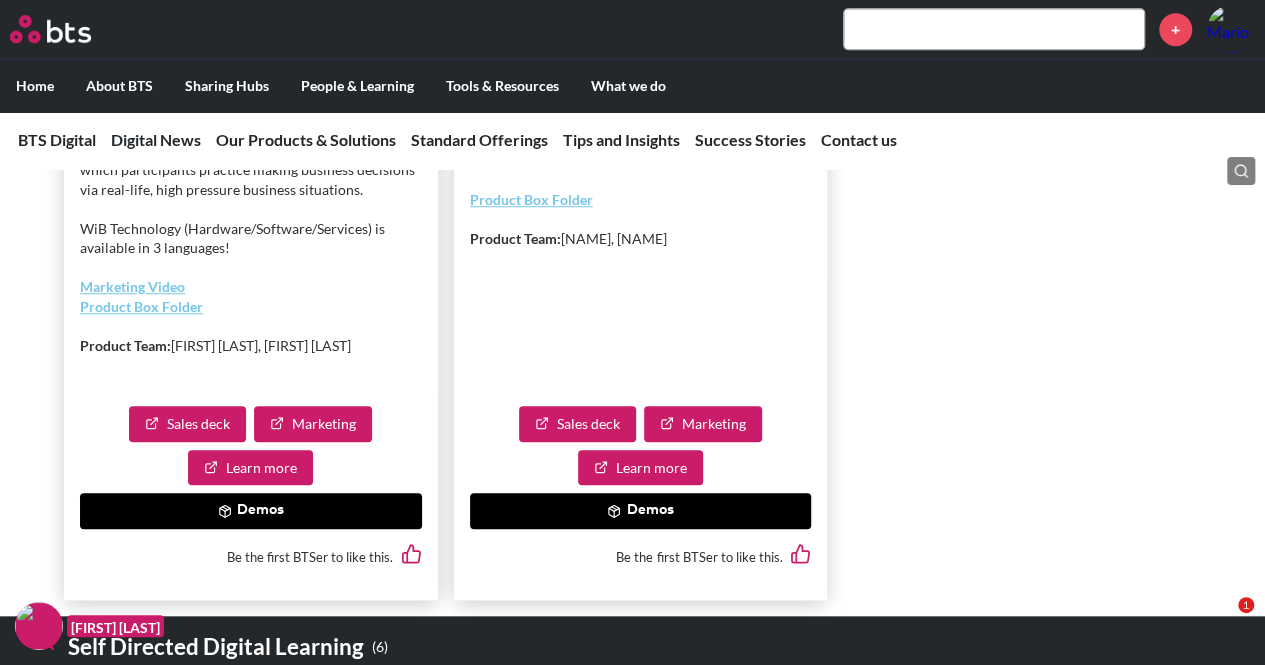 click on "Demos" at bounding box center [251, 511] 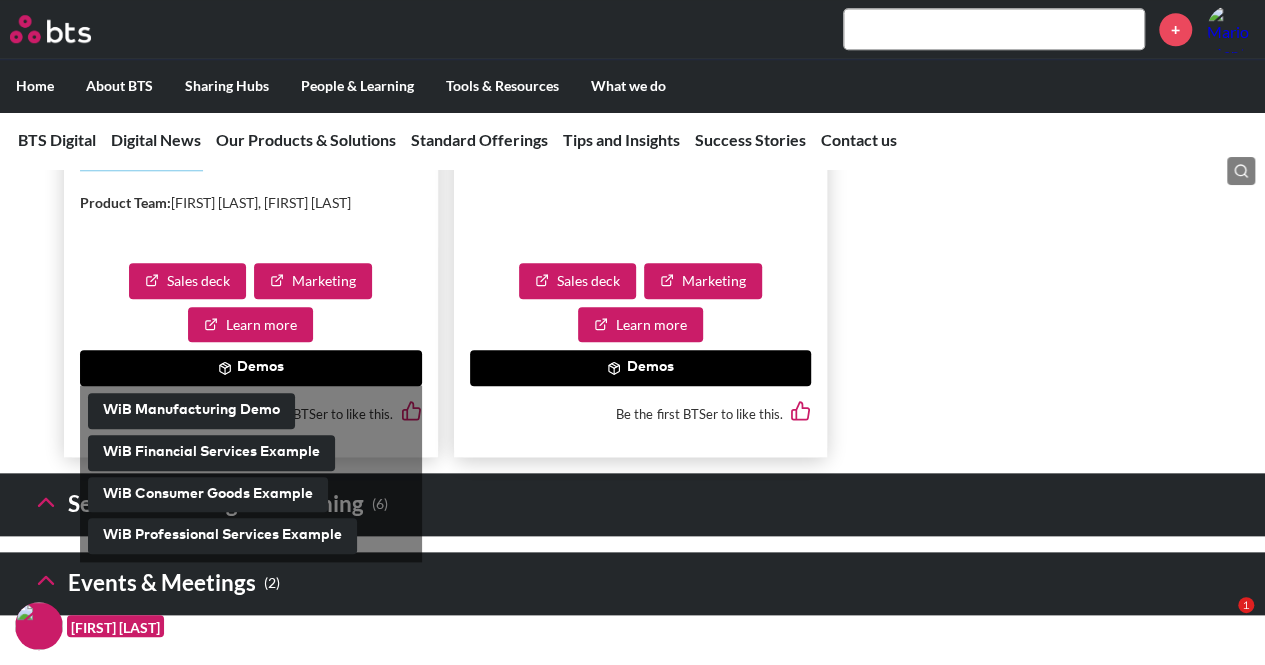 scroll, scrollTop: 4700, scrollLeft: 0, axis: vertical 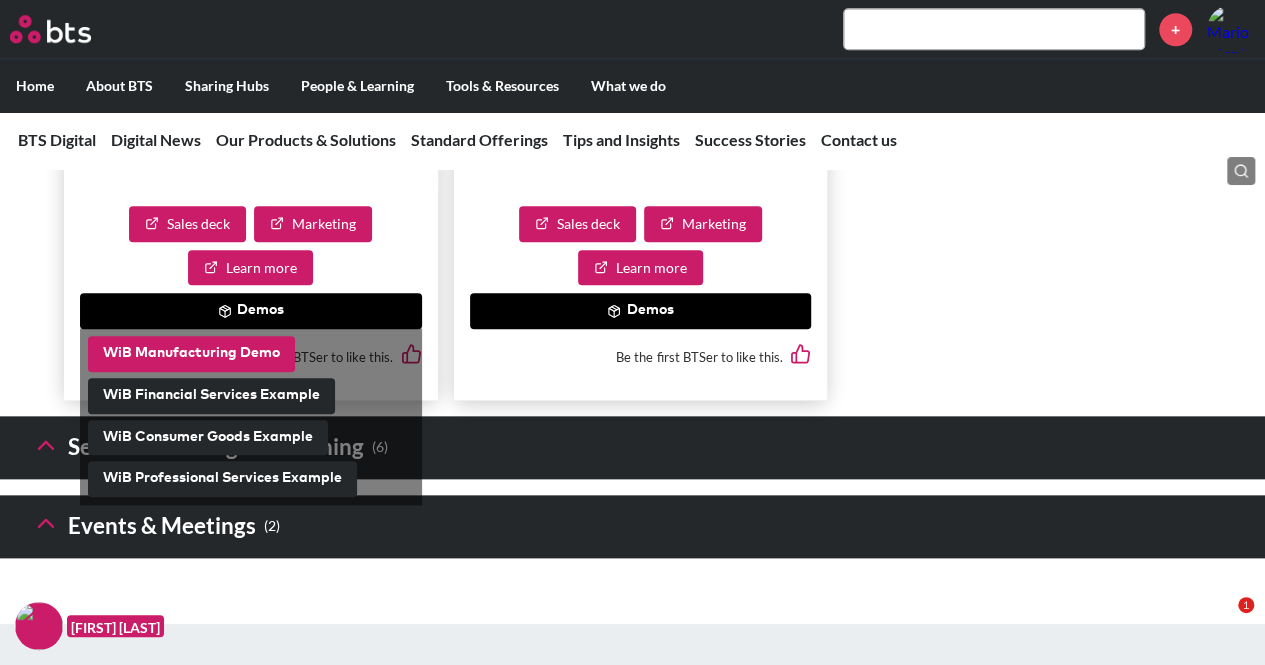 click on "WiB Manufacturing Demo" at bounding box center (191, 354) 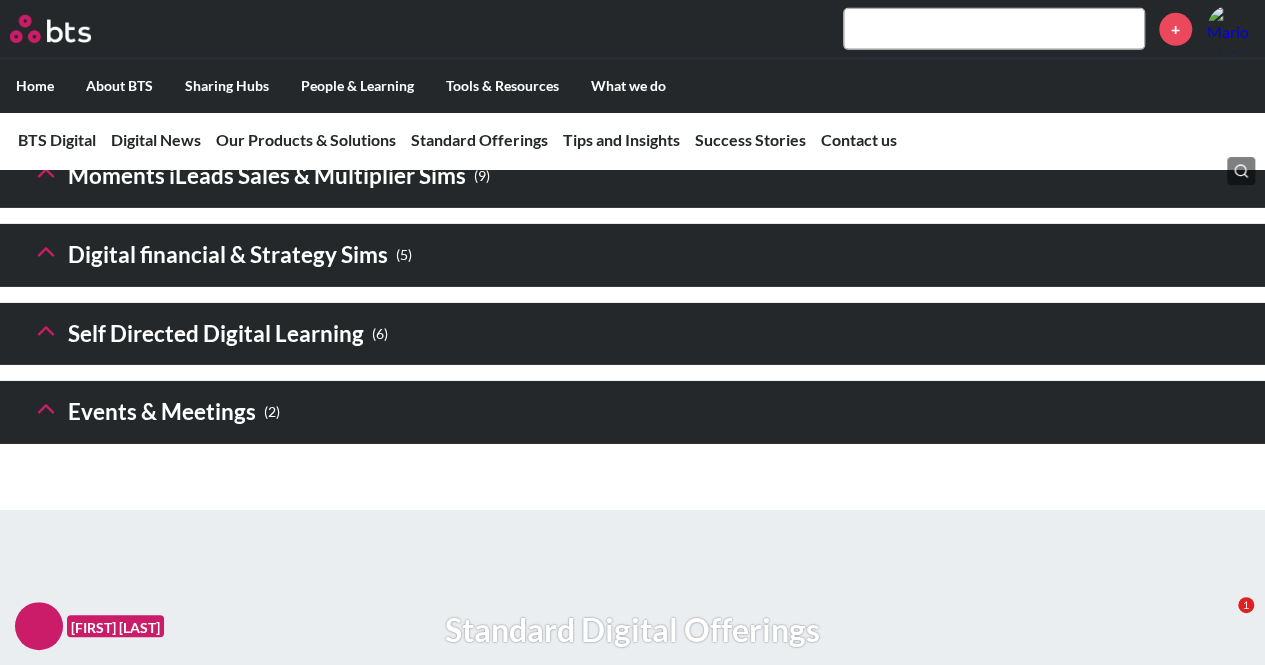 scroll, scrollTop: 3000, scrollLeft: 0, axis: vertical 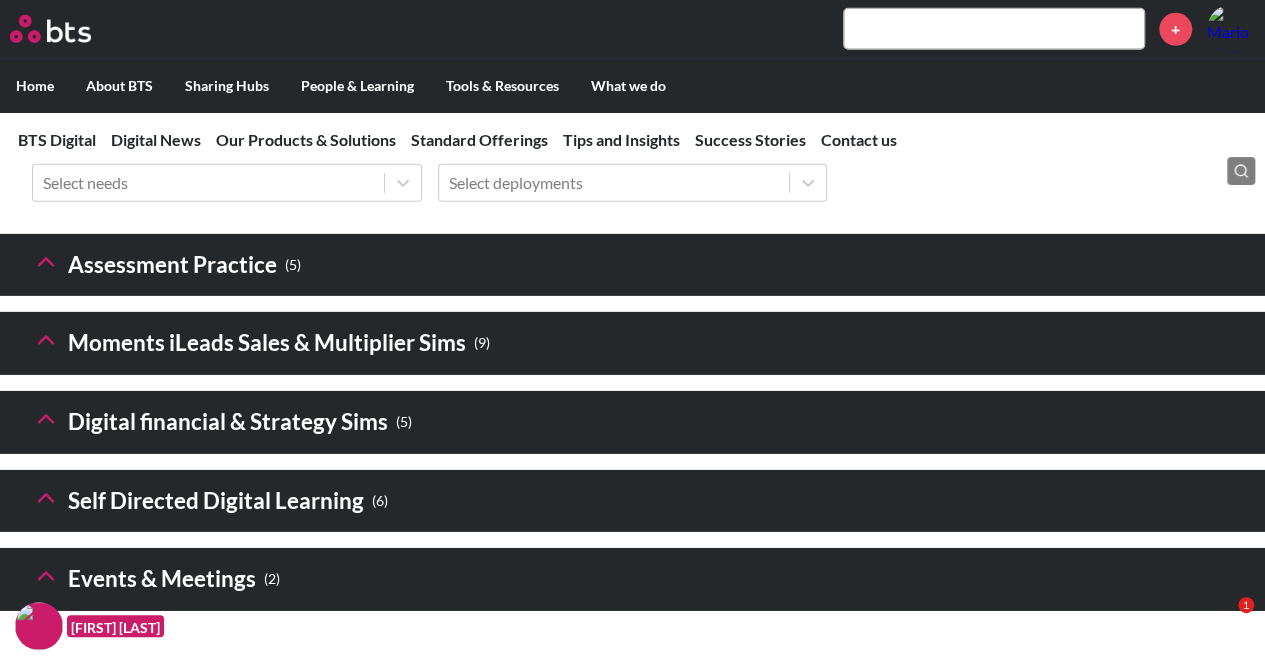 click 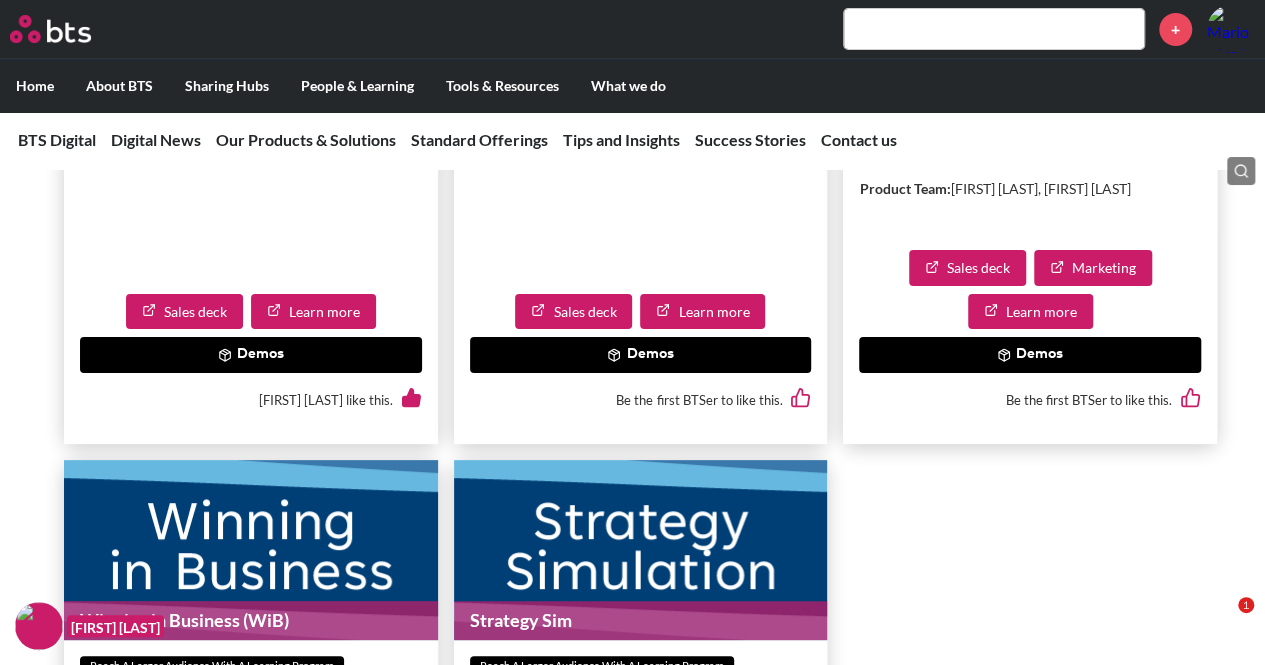 scroll, scrollTop: 3800, scrollLeft: 0, axis: vertical 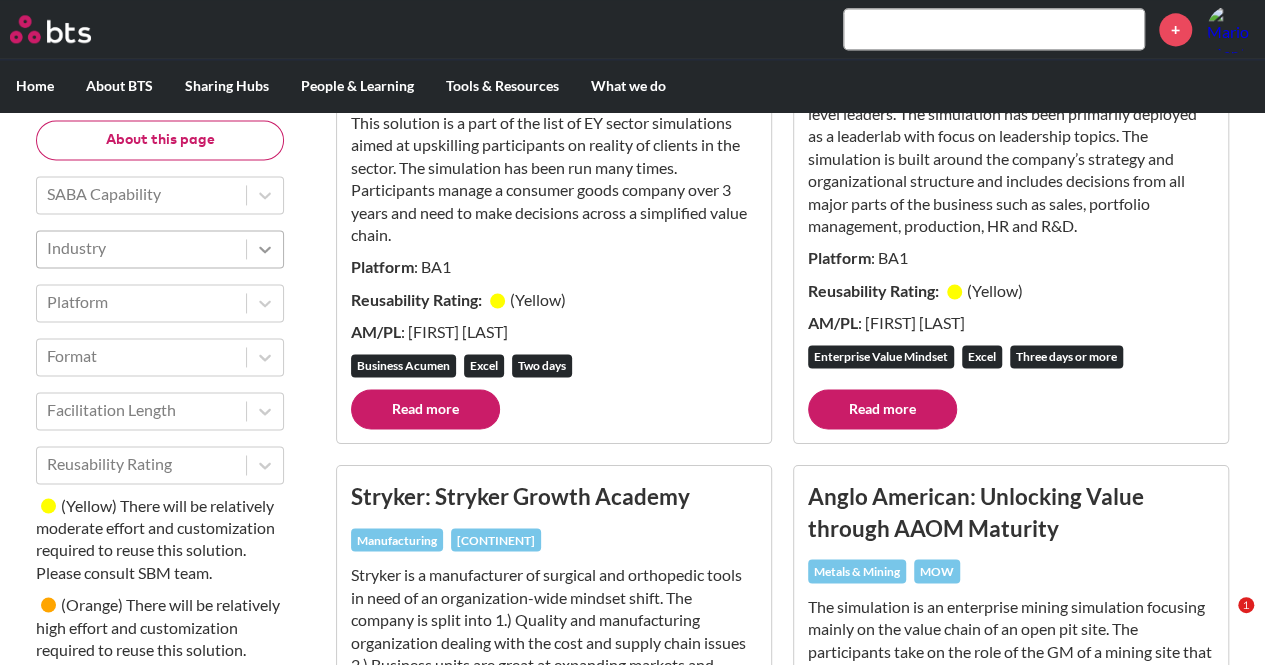 click 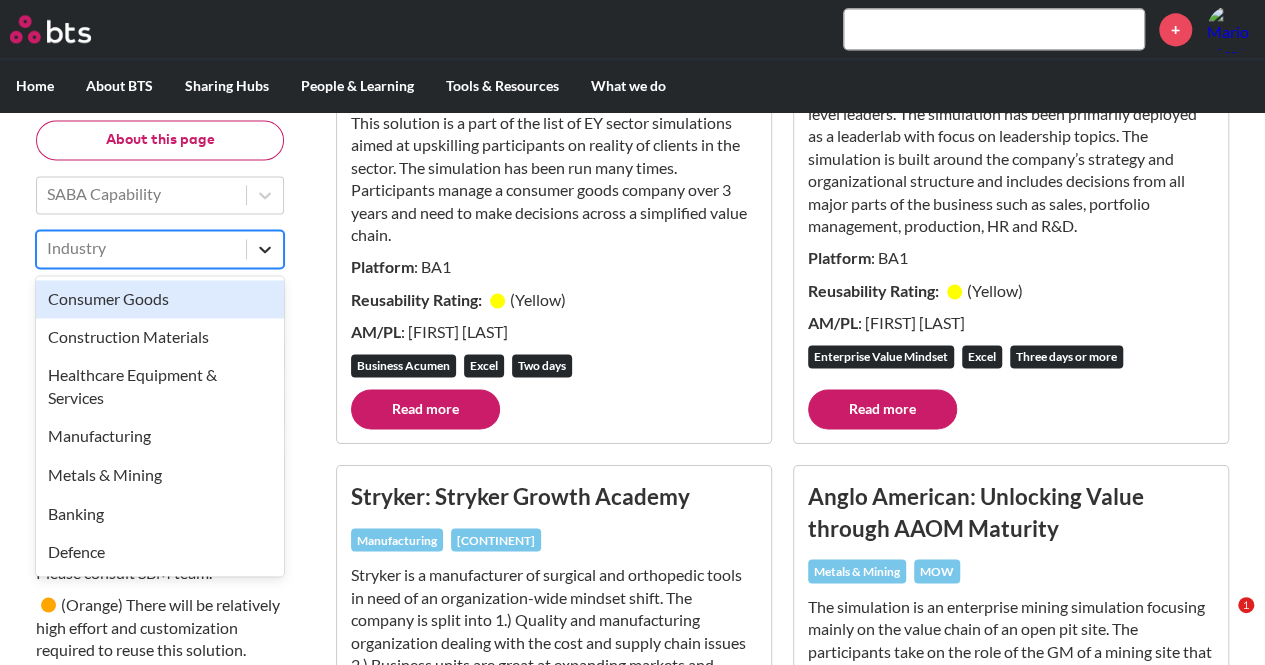 click 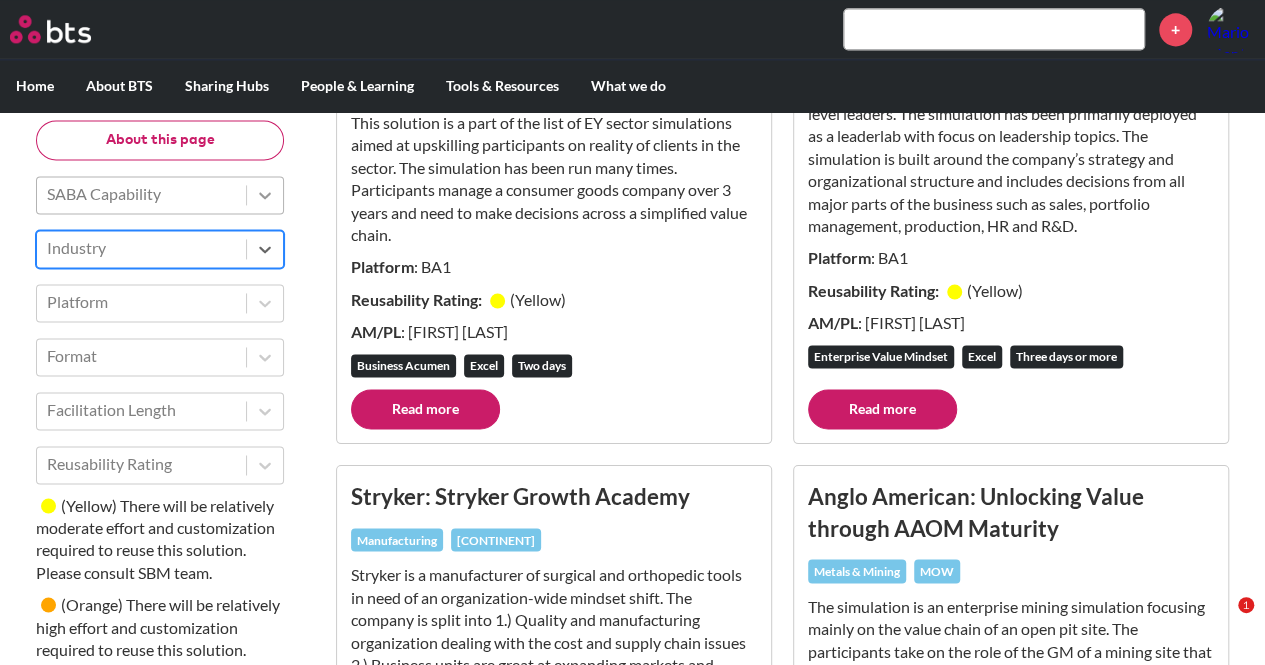 click 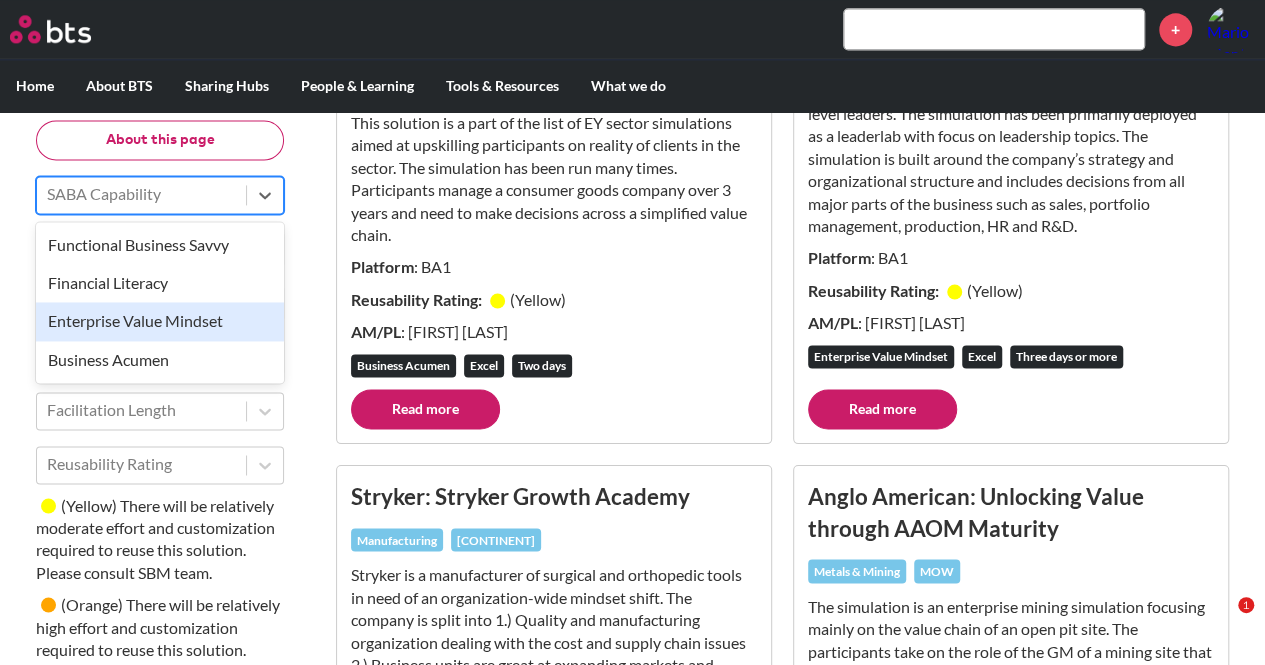 click on "Enterprise Value Mindset" at bounding box center [160, 322] 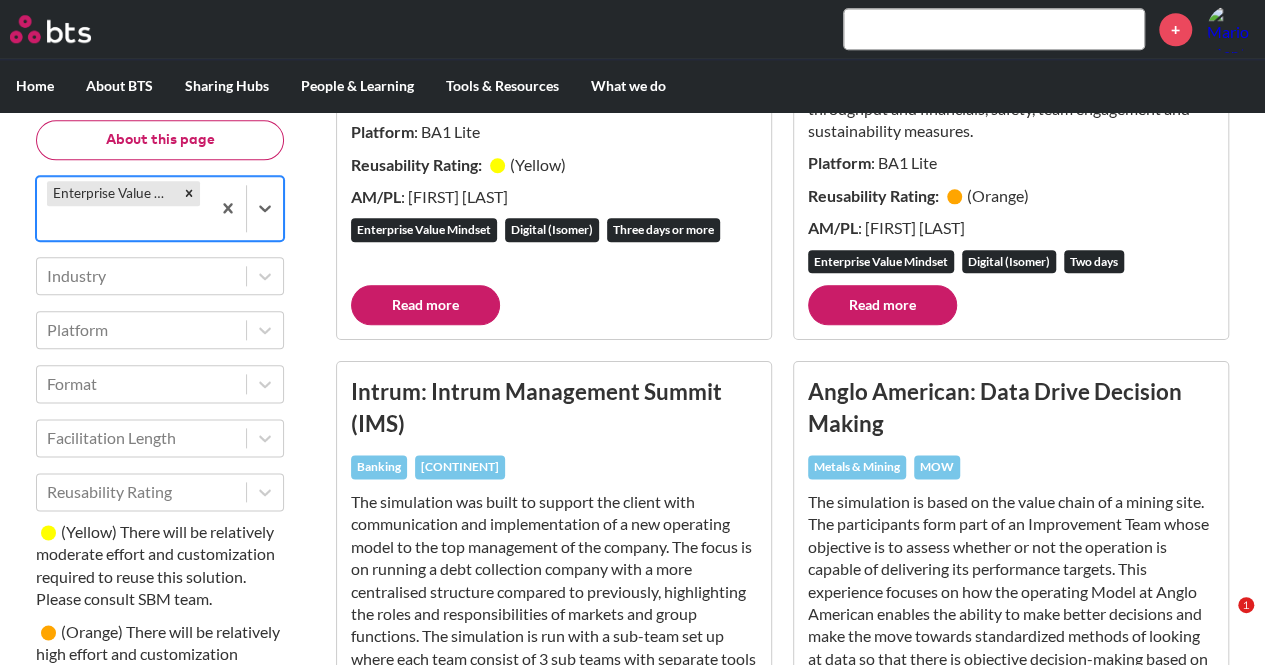scroll, scrollTop: 889, scrollLeft: 0, axis: vertical 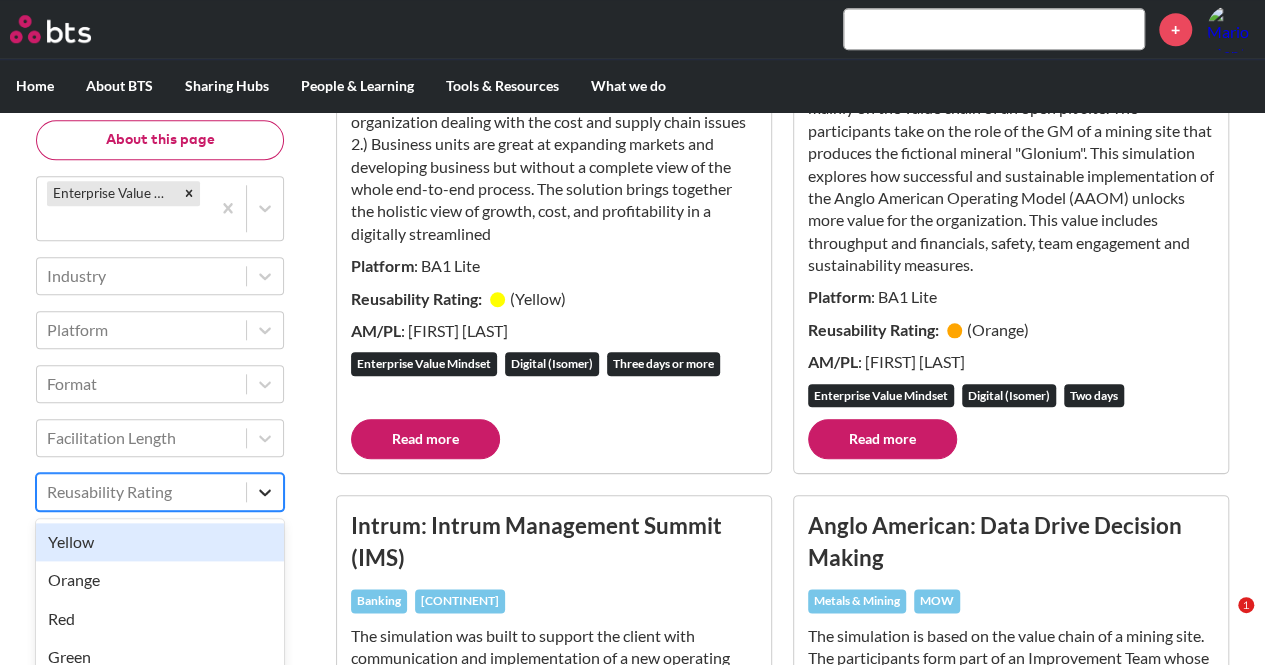 click 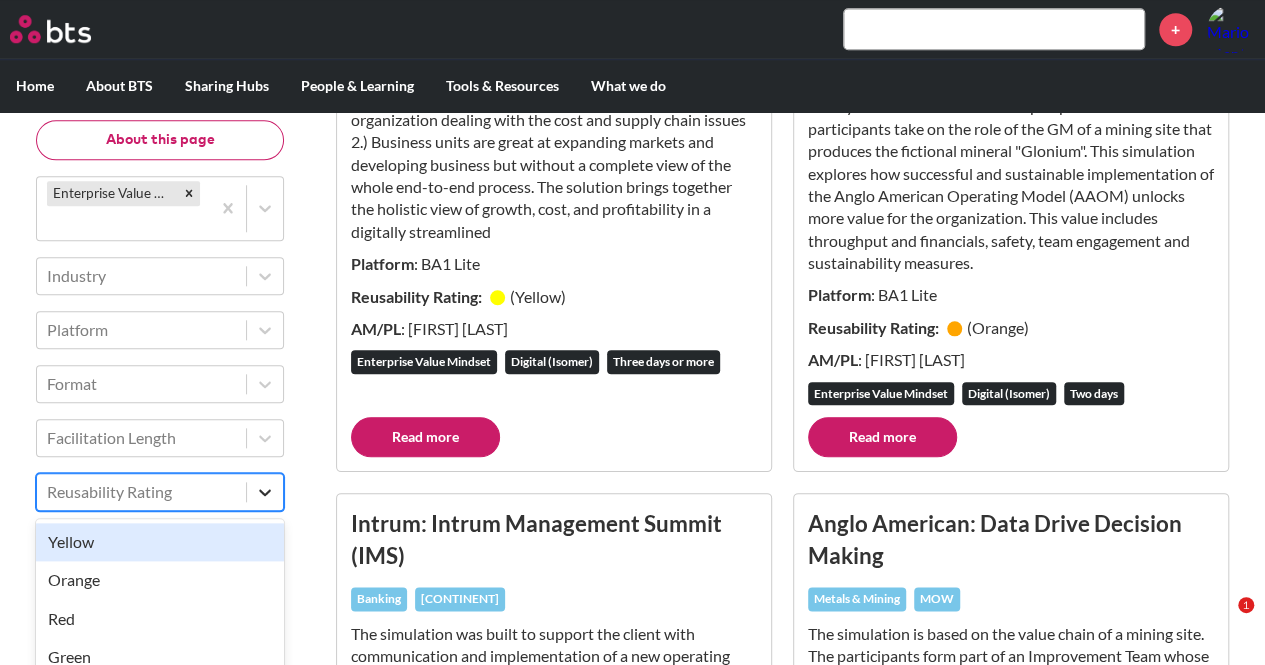 scroll, scrollTop: 912, scrollLeft: 0, axis: vertical 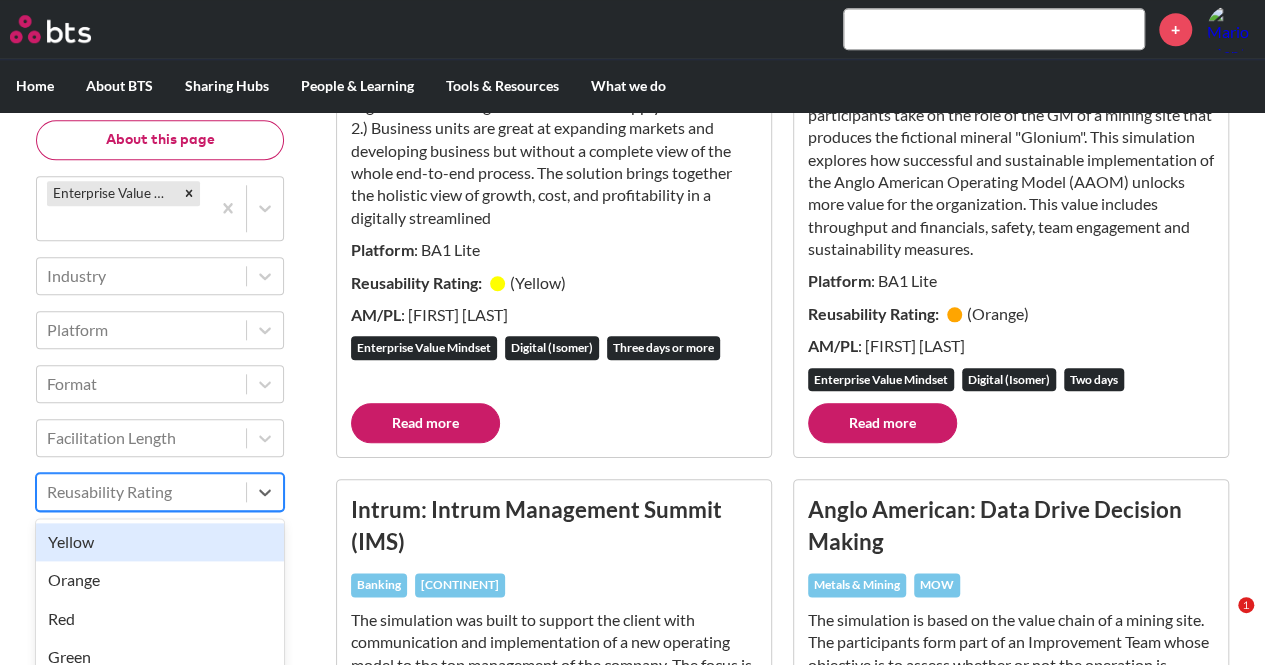 click on "Yellow" at bounding box center (160, 542) 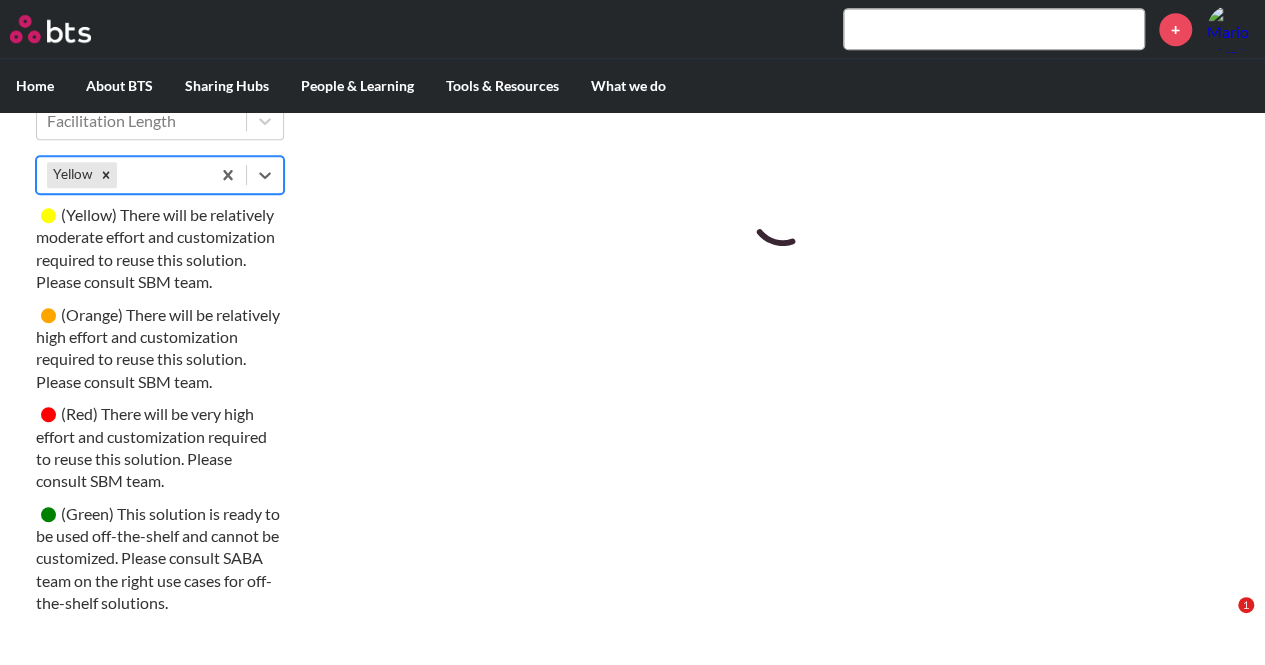 scroll, scrollTop: 912, scrollLeft: 0, axis: vertical 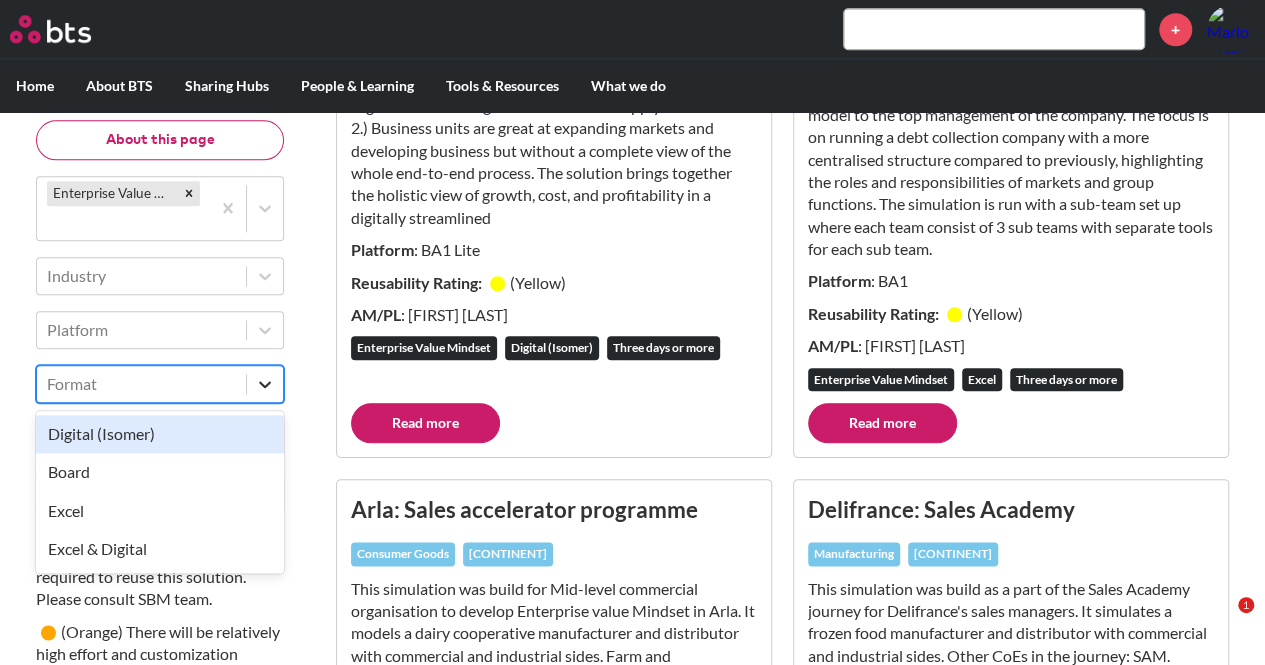 click 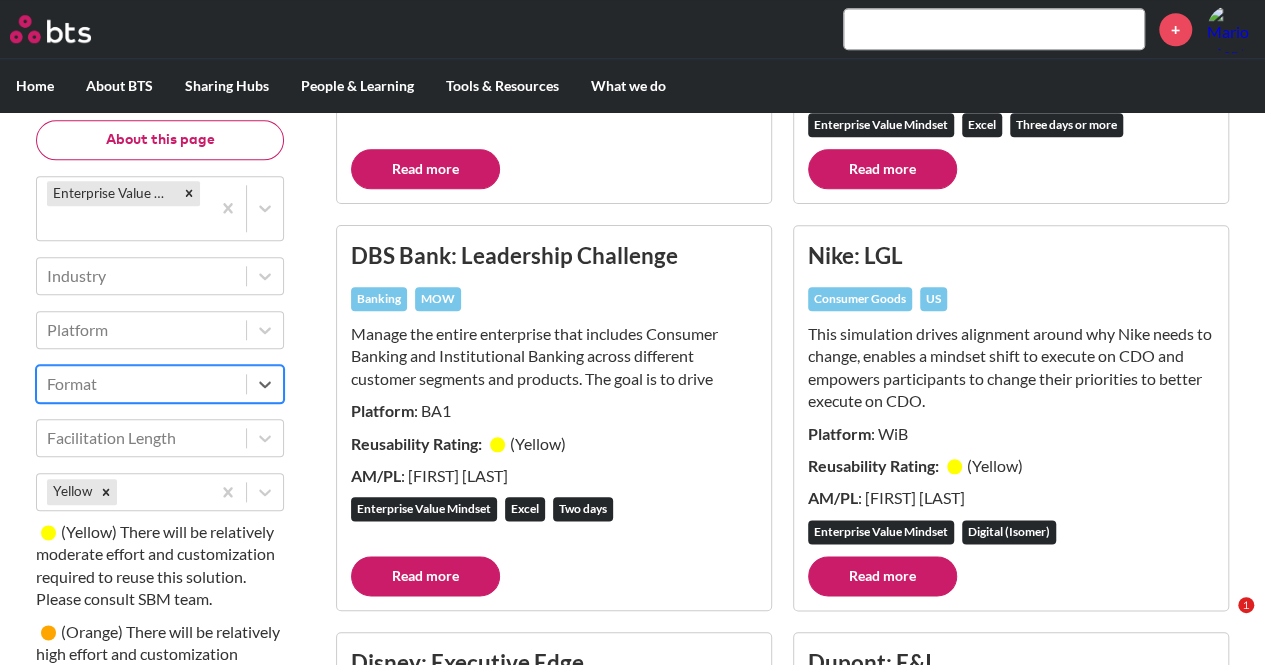 scroll, scrollTop: 4732, scrollLeft: 0, axis: vertical 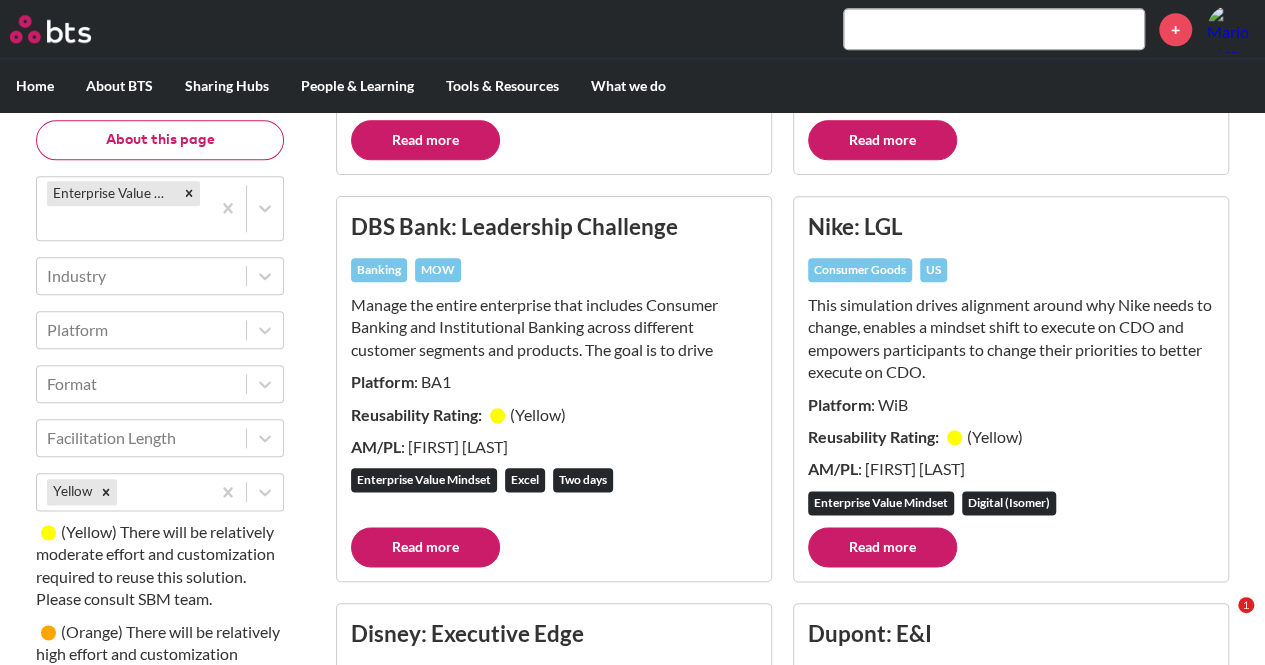 click on "Read more" at bounding box center (882, 547) 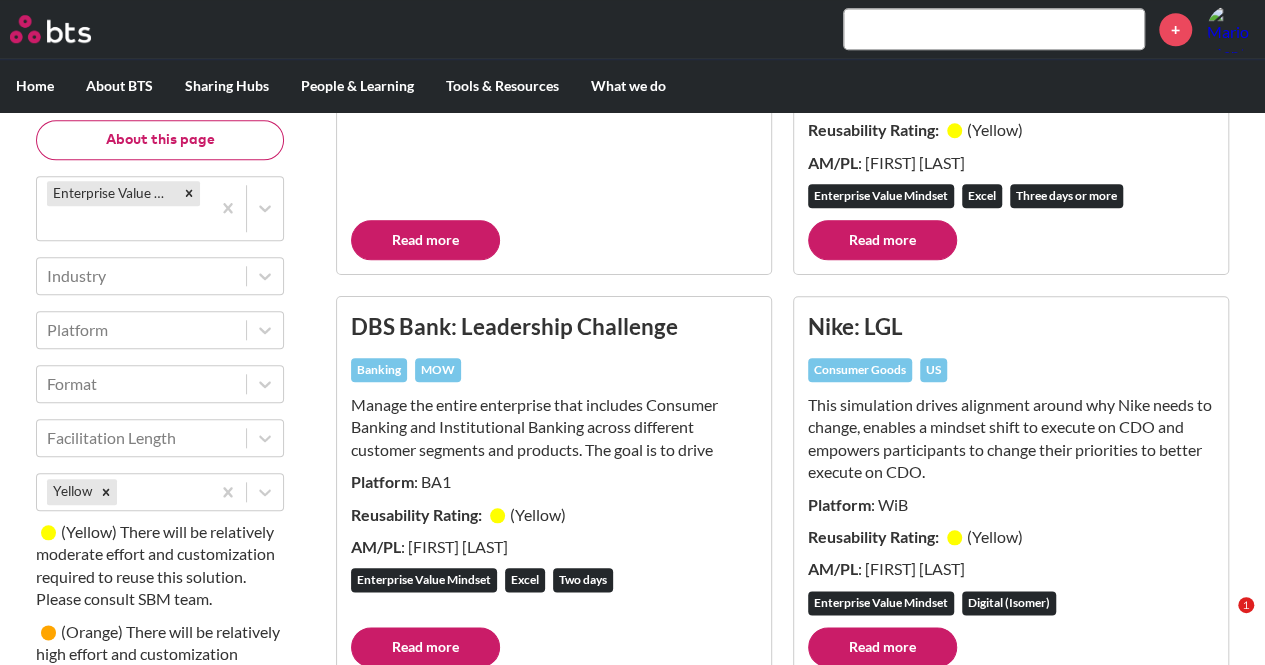scroll, scrollTop: 4532, scrollLeft: 0, axis: vertical 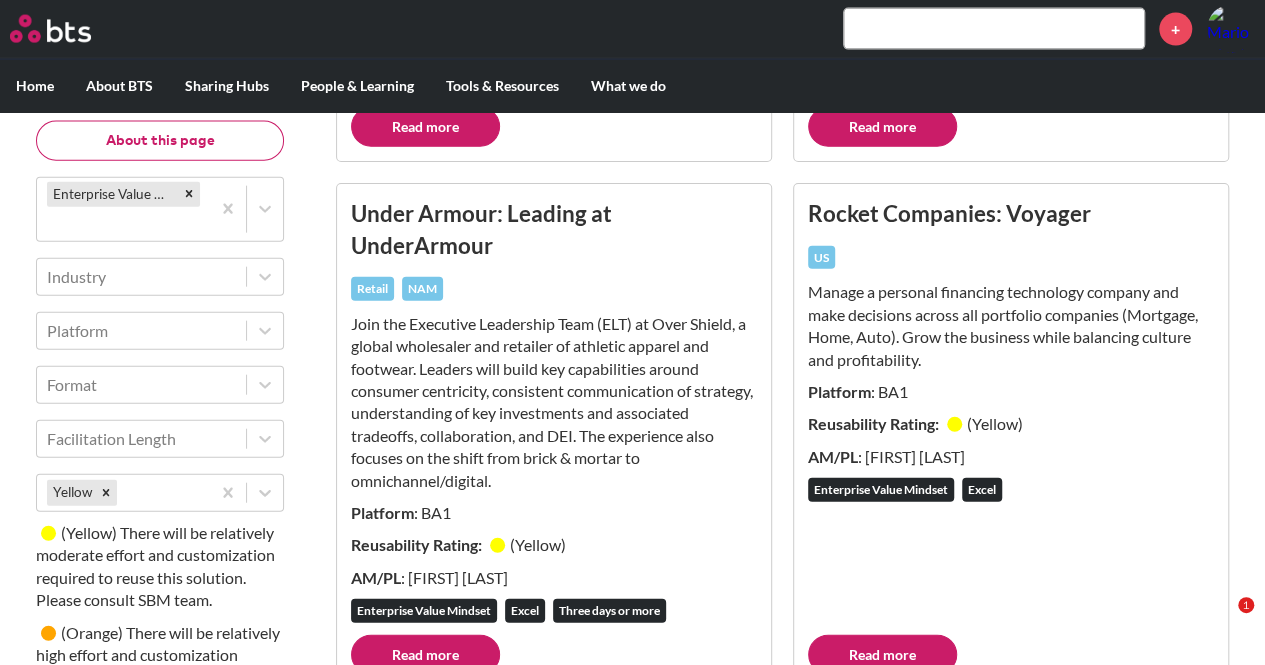 click on "Read more" at bounding box center (425, 655) 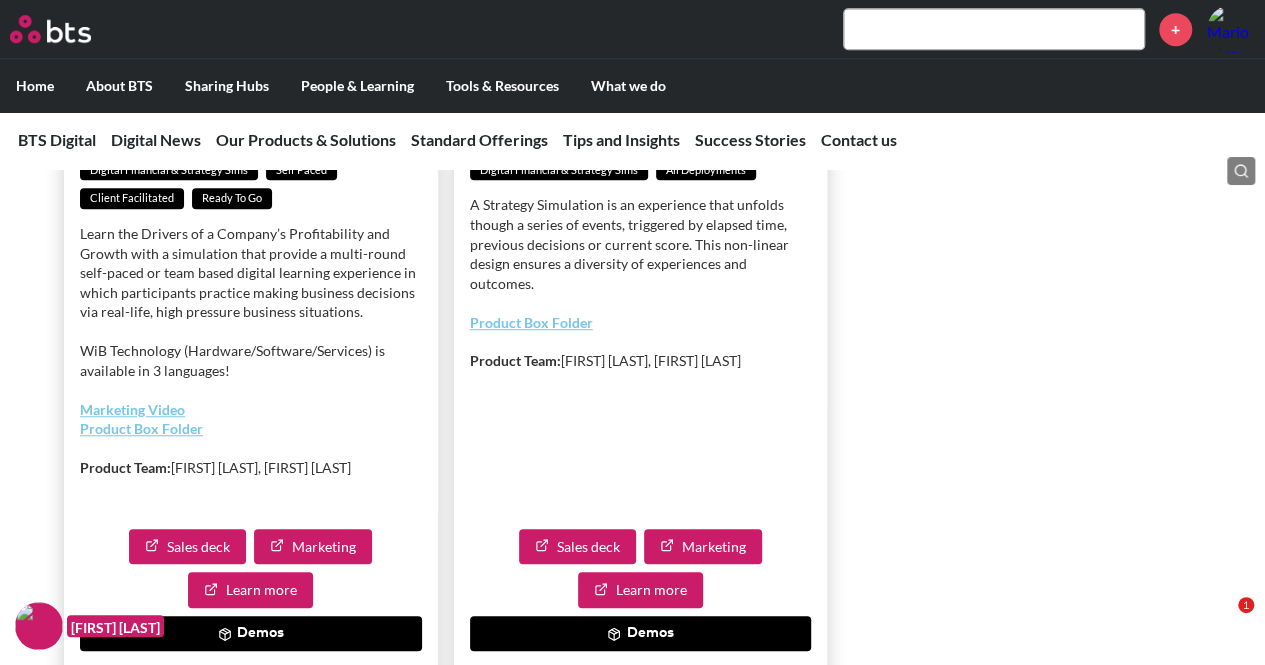 scroll, scrollTop: 4500, scrollLeft: 0, axis: vertical 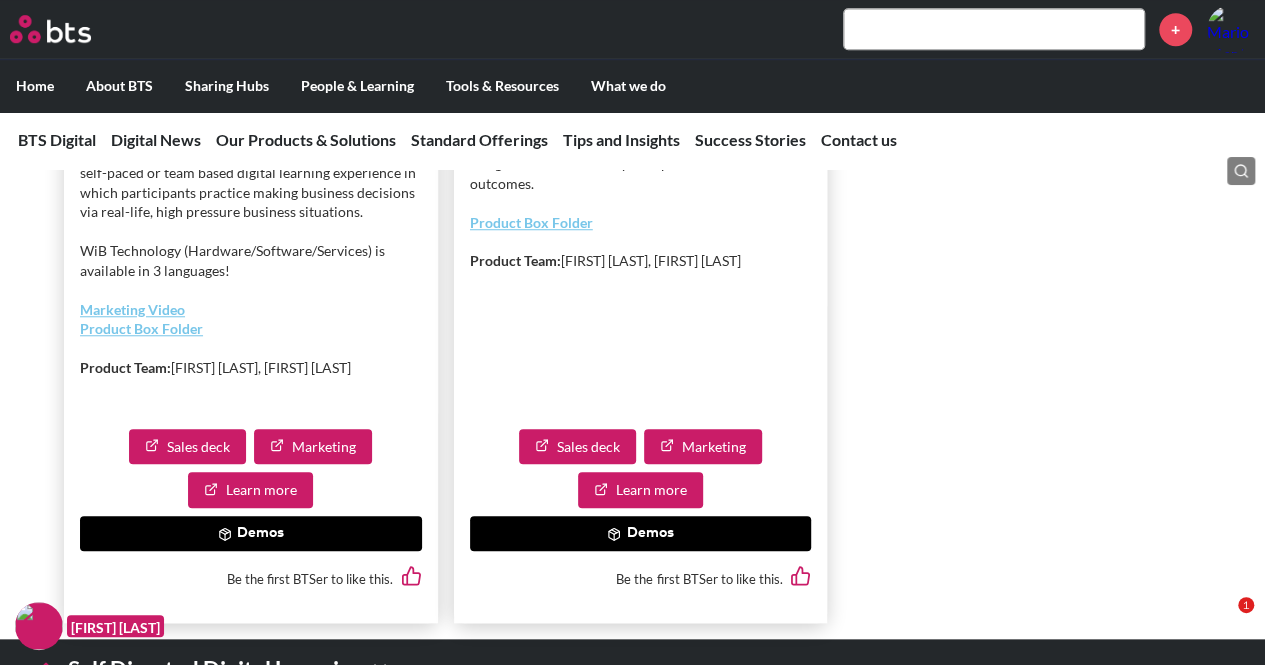 click on "Product Box Folder" at bounding box center (141, 328) 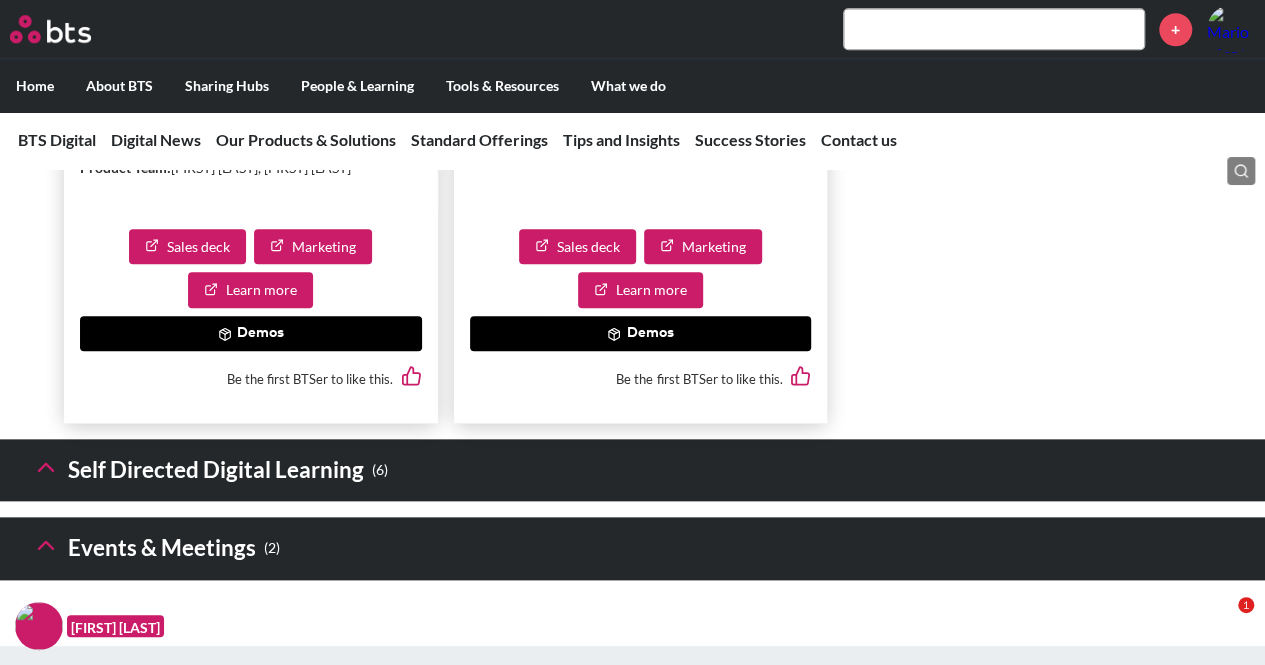 scroll, scrollTop: 4600, scrollLeft: 0, axis: vertical 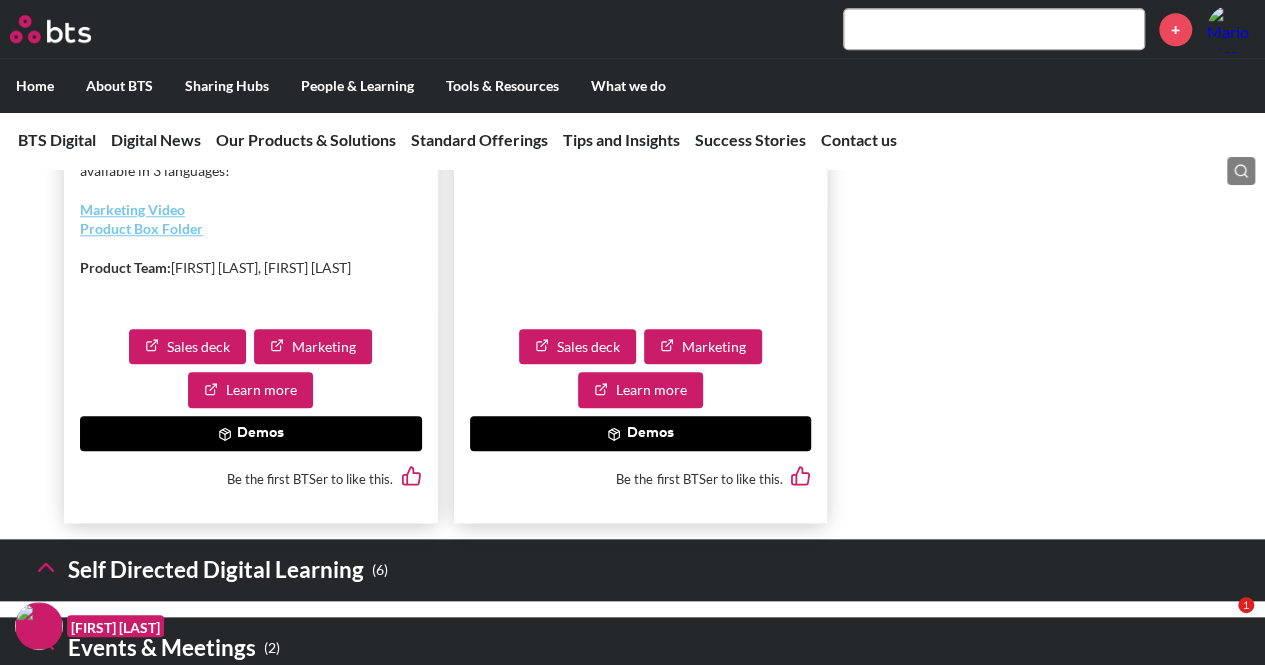click on "Demos" at bounding box center (251, 434) 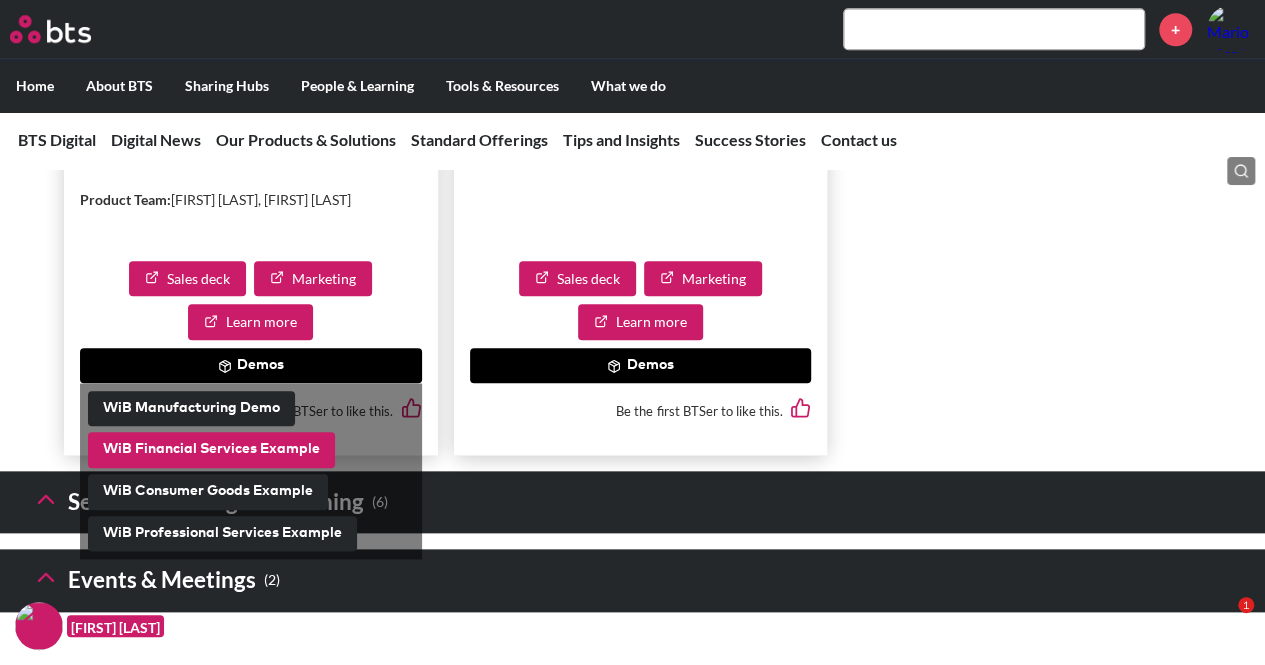 scroll, scrollTop: 4700, scrollLeft: 0, axis: vertical 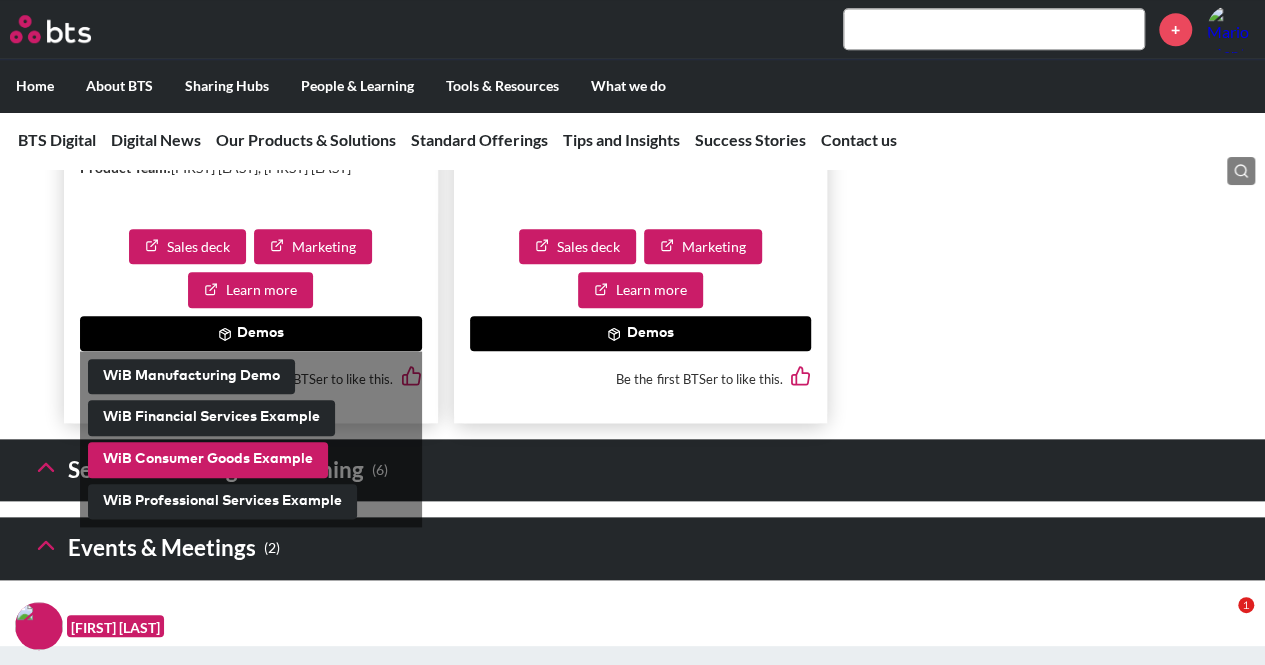 click on "WiB Consumer Goods Example" at bounding box center [208, 460] 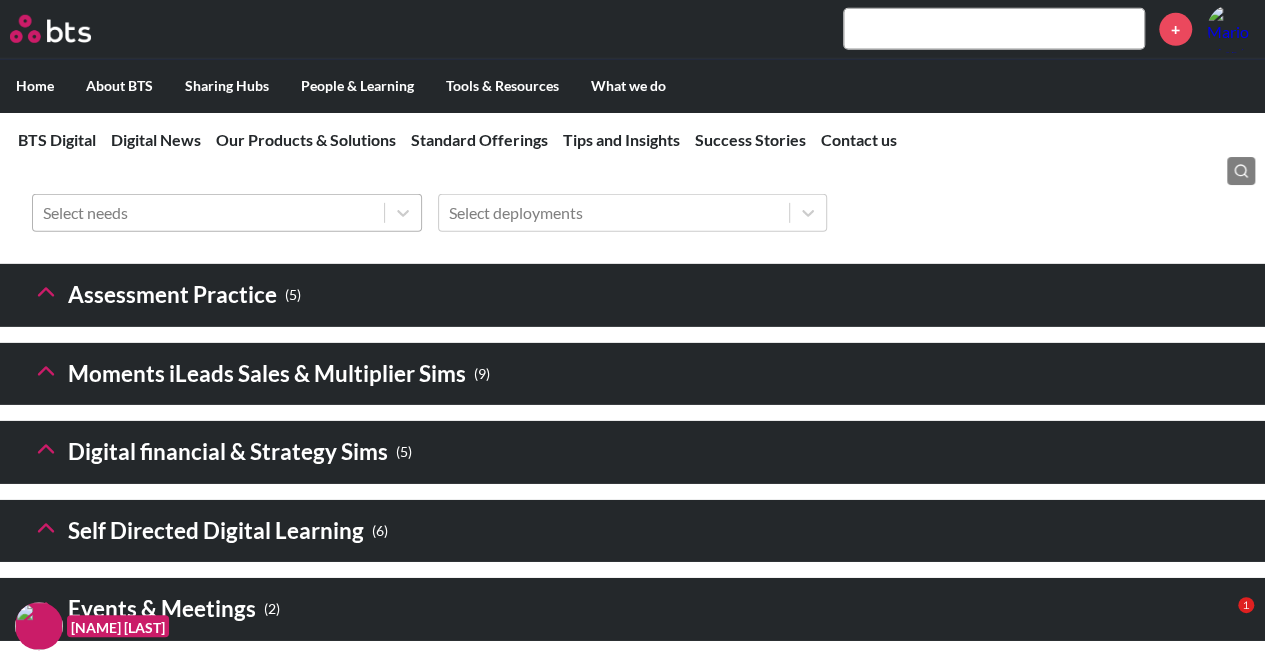 scroll, scrollTop: 3200, scrollLeft: 0, axis: vertical 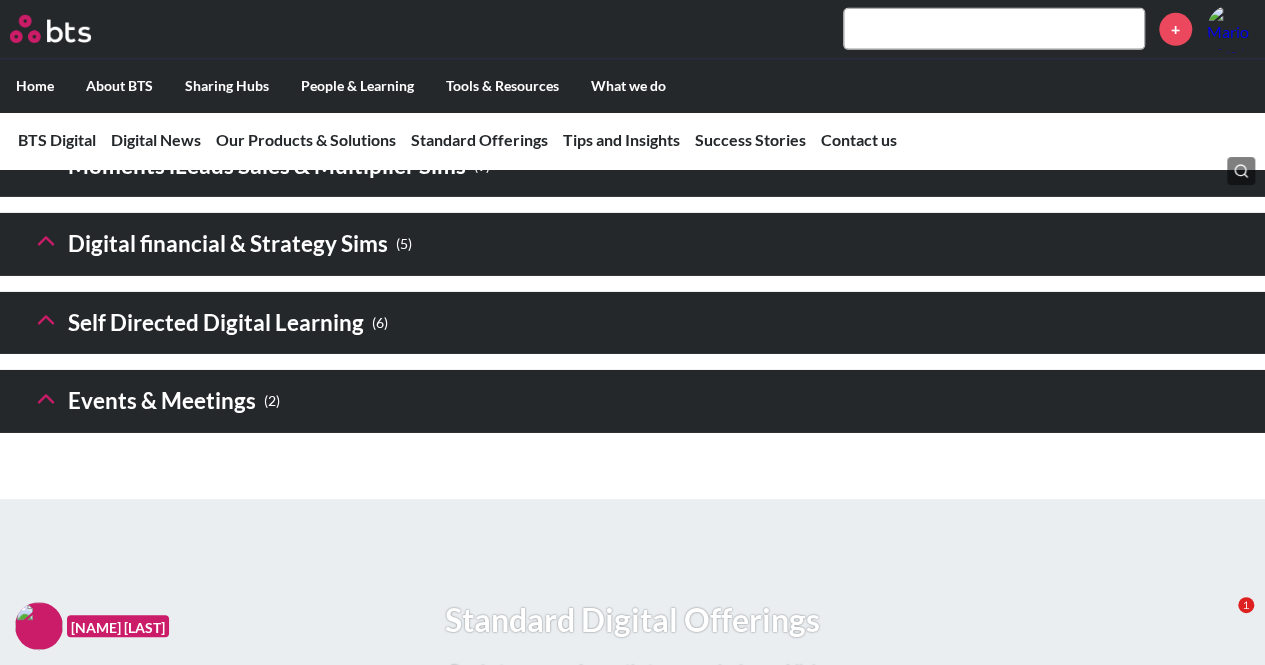 click 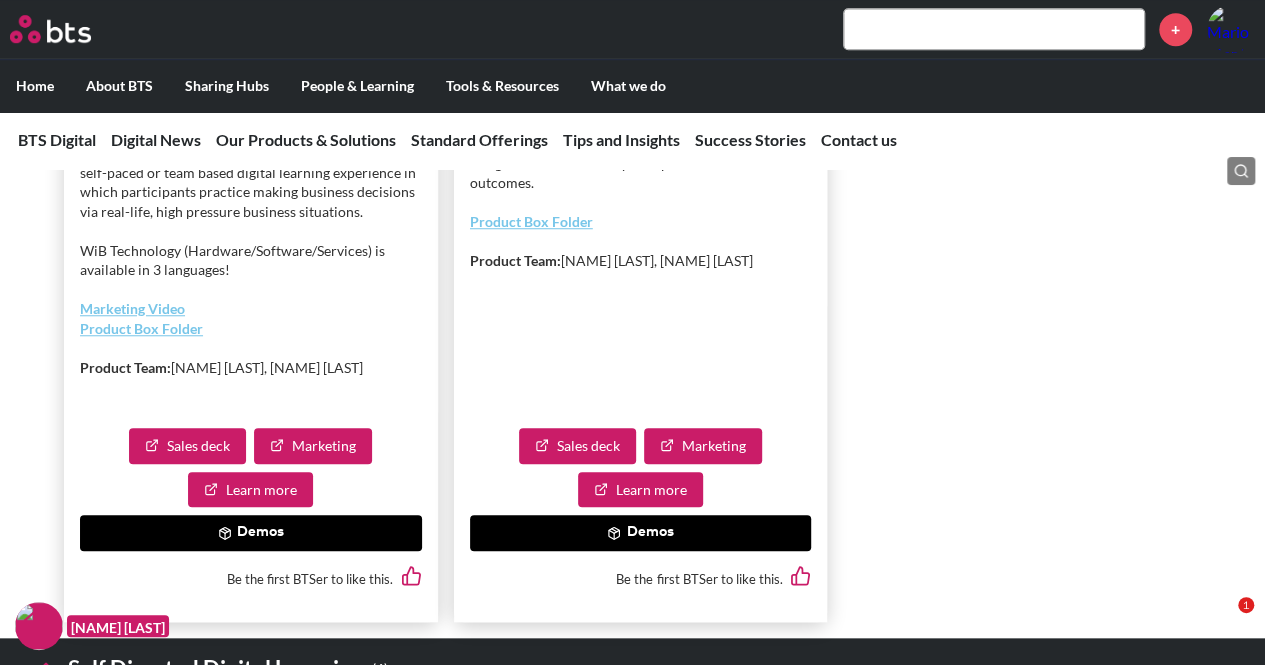 scroll, scrollTop: 4500, scrollLeft: 0, axis: vertical 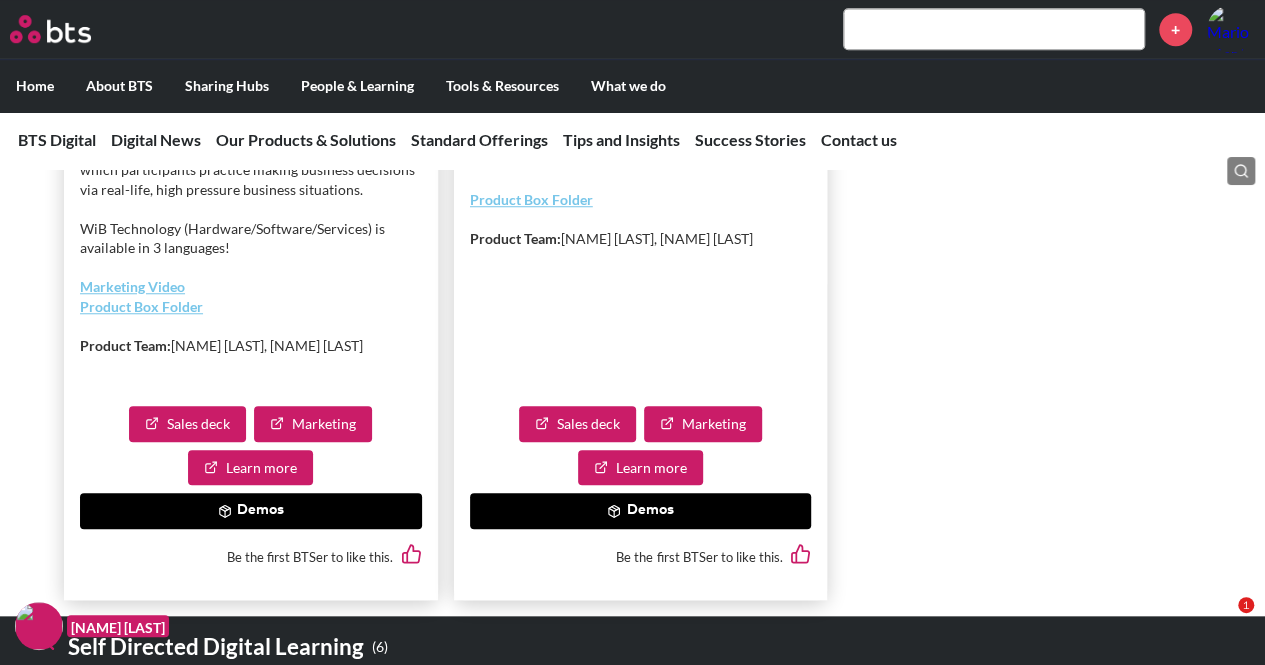 click on "Demos" at bounding box center (251, 511) 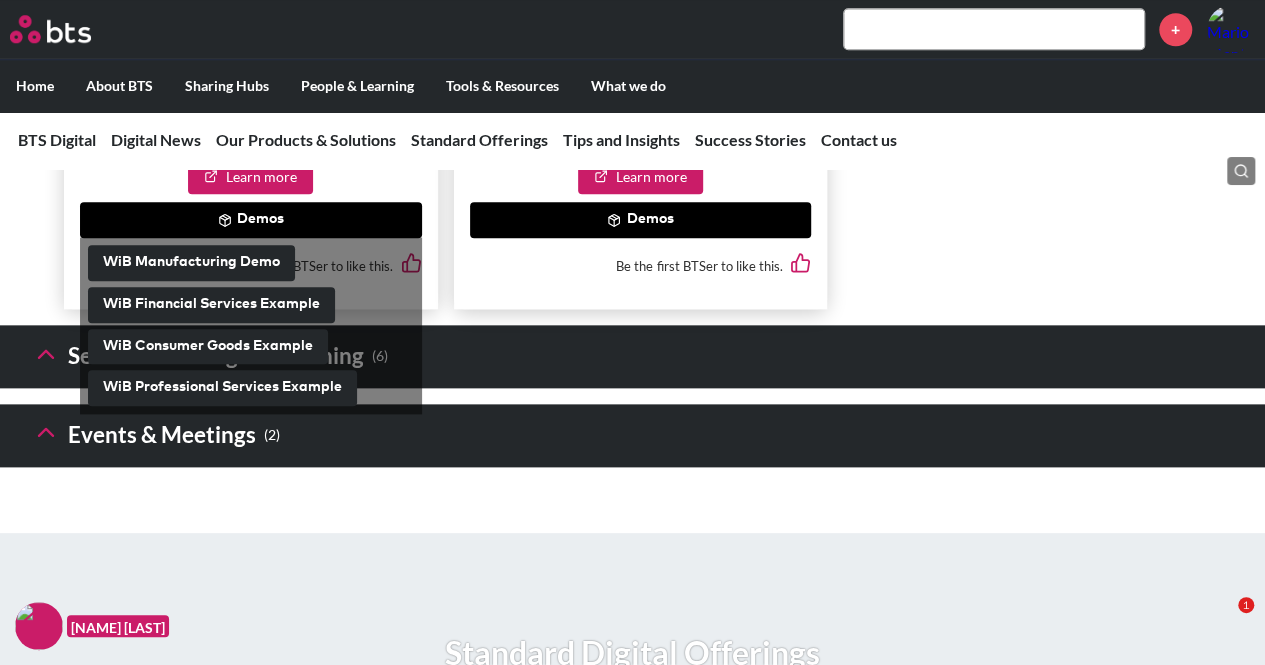 scroll, scrollTop: 4800, scrollLeft: 0, axis: vertical 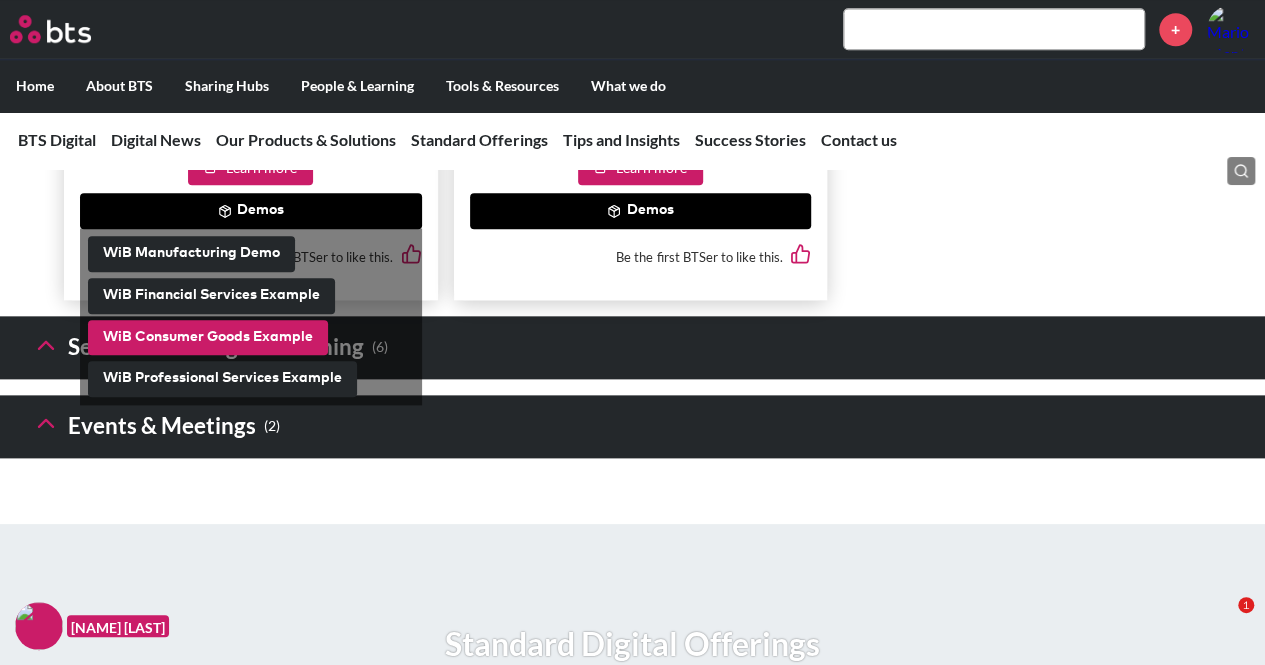 click on "WiB Consumer Goods Example" at bounding box center [208, 338] 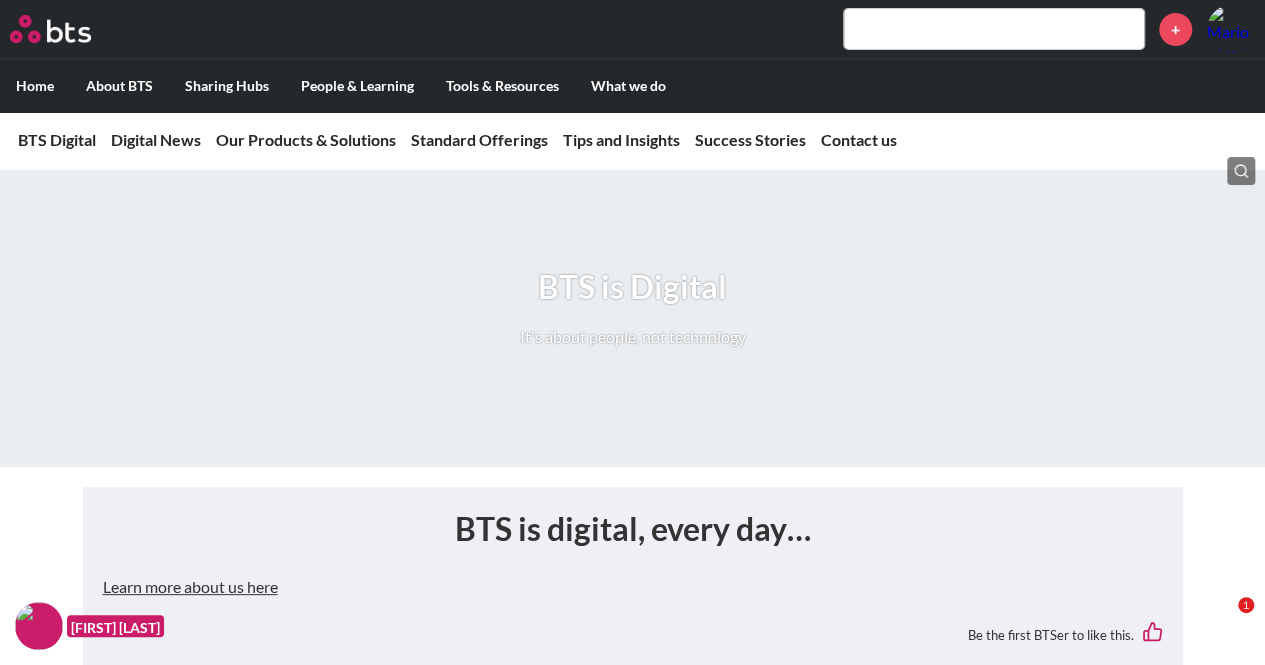 scroll, scrollTop: 0, scrollLeft: 0, axis: both 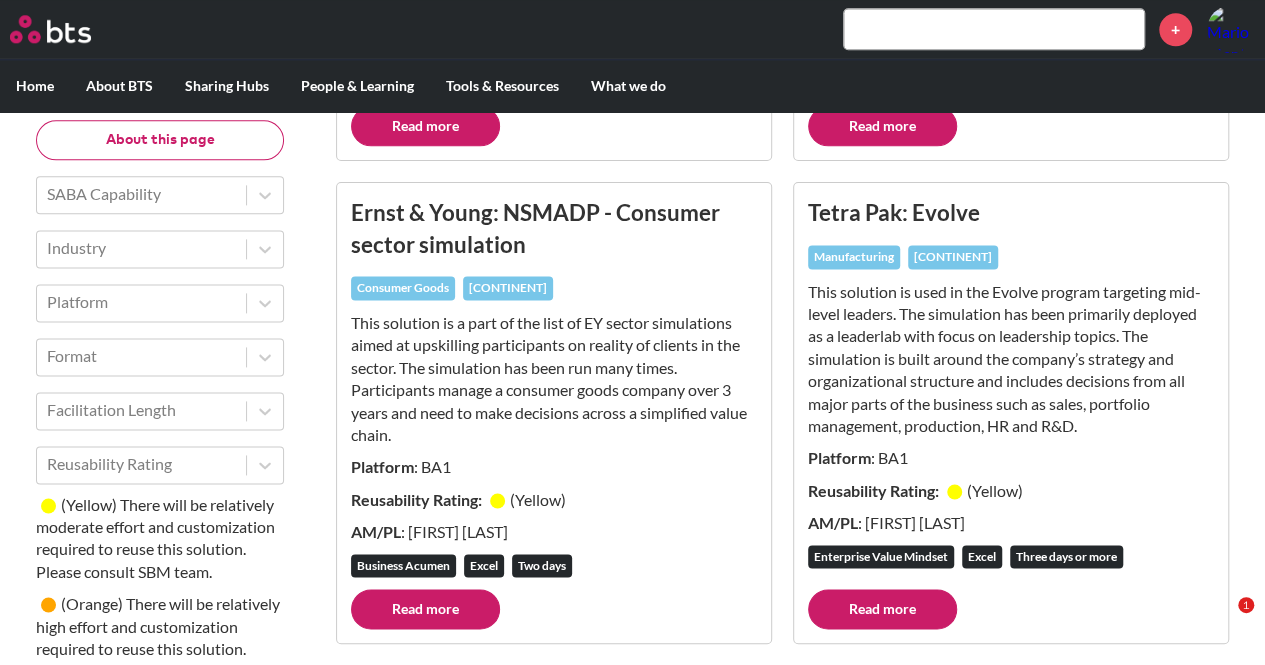 click on "Read more" at bounding box center [425, 609] 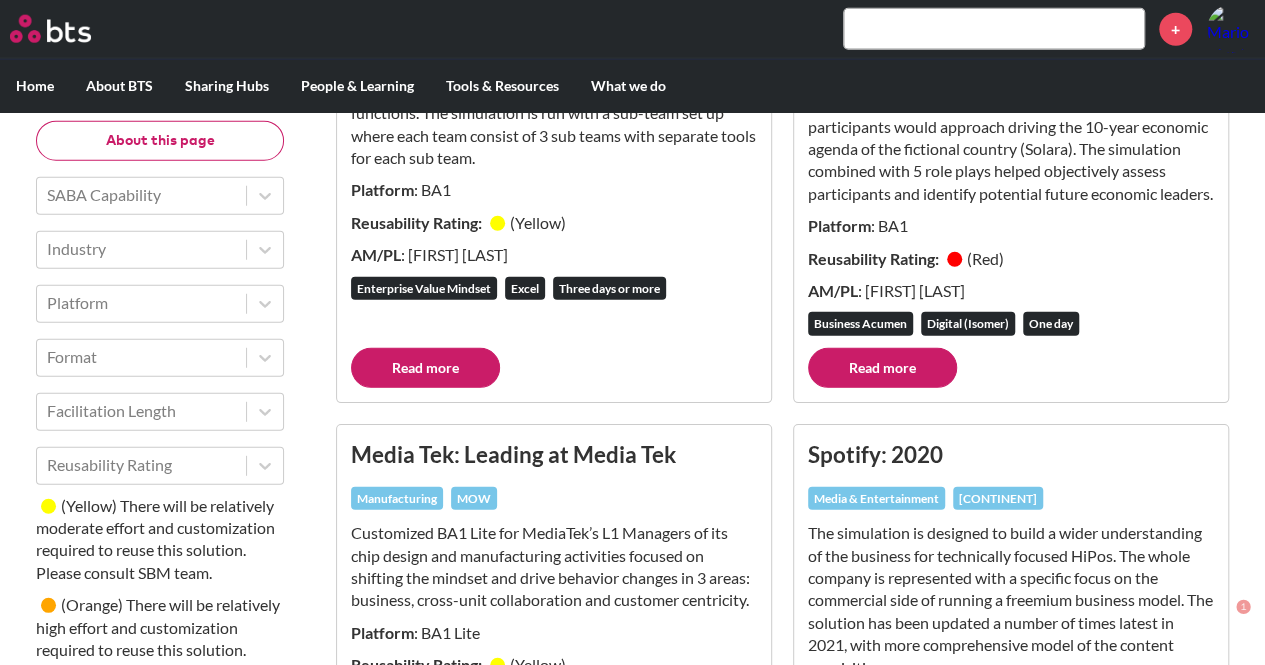 scroll, scrollTop: 2600, scrollLeft: 0, axis: vertical 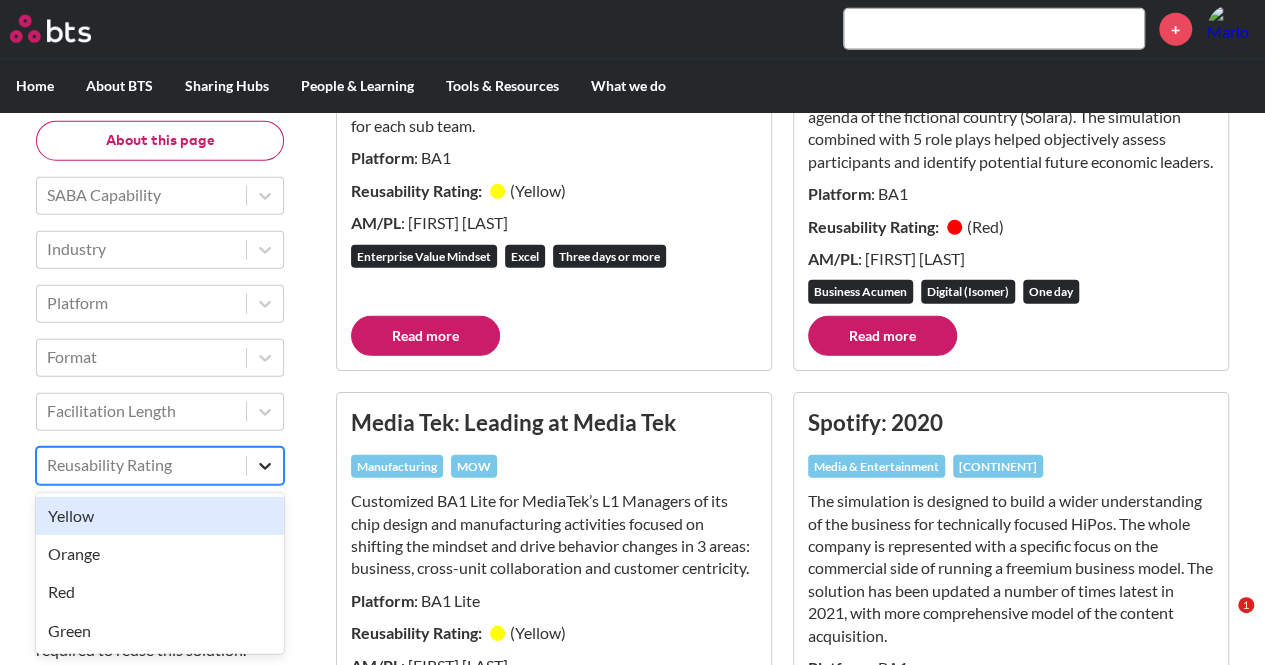 click 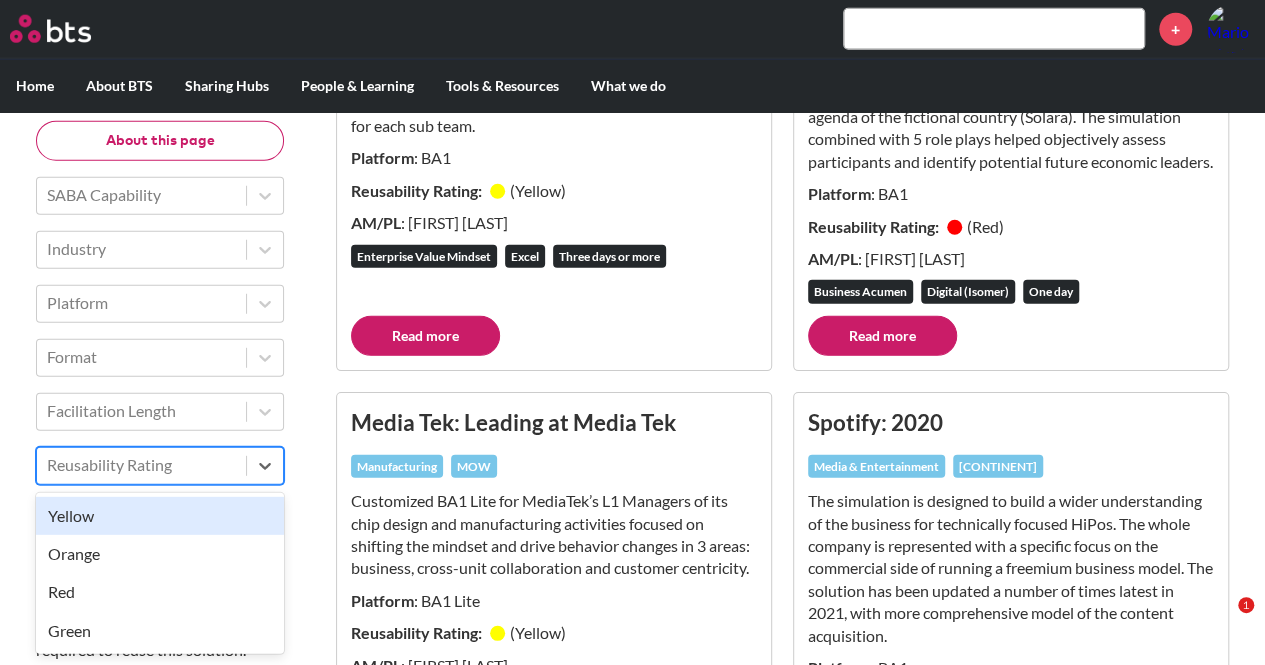click on "Yellow" at bounding box center [160, 515] 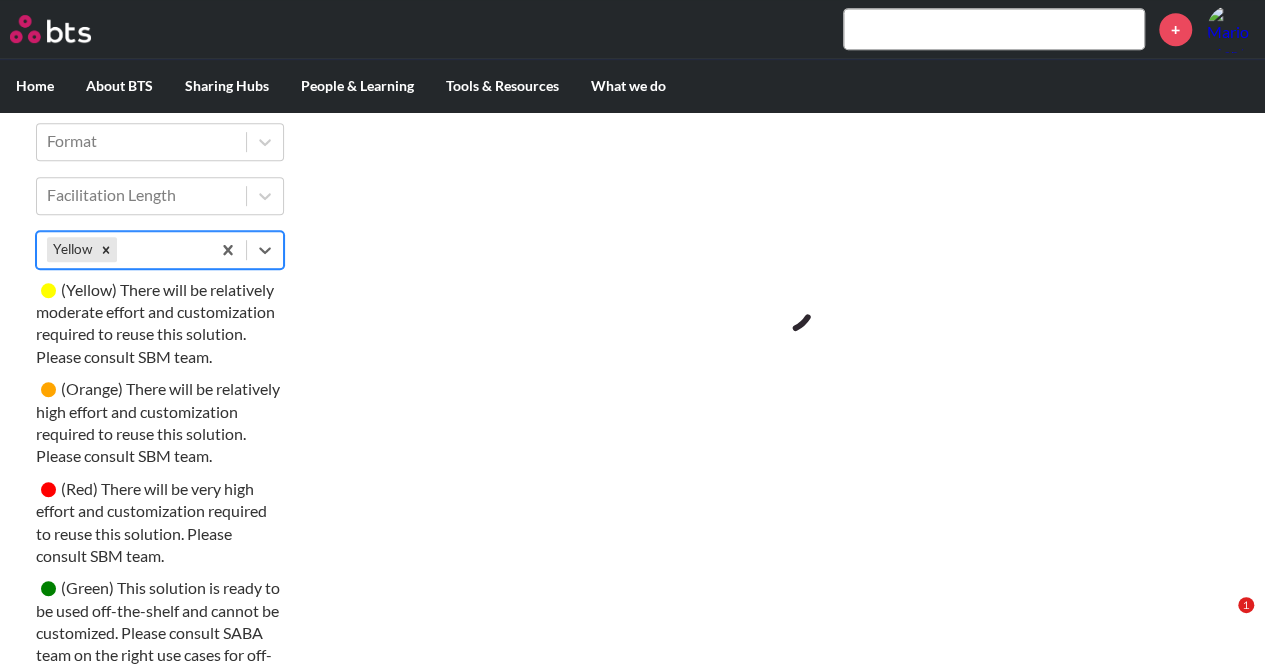 scroll, scrollTop: 262, scrollLeft: 0, axis: vertical 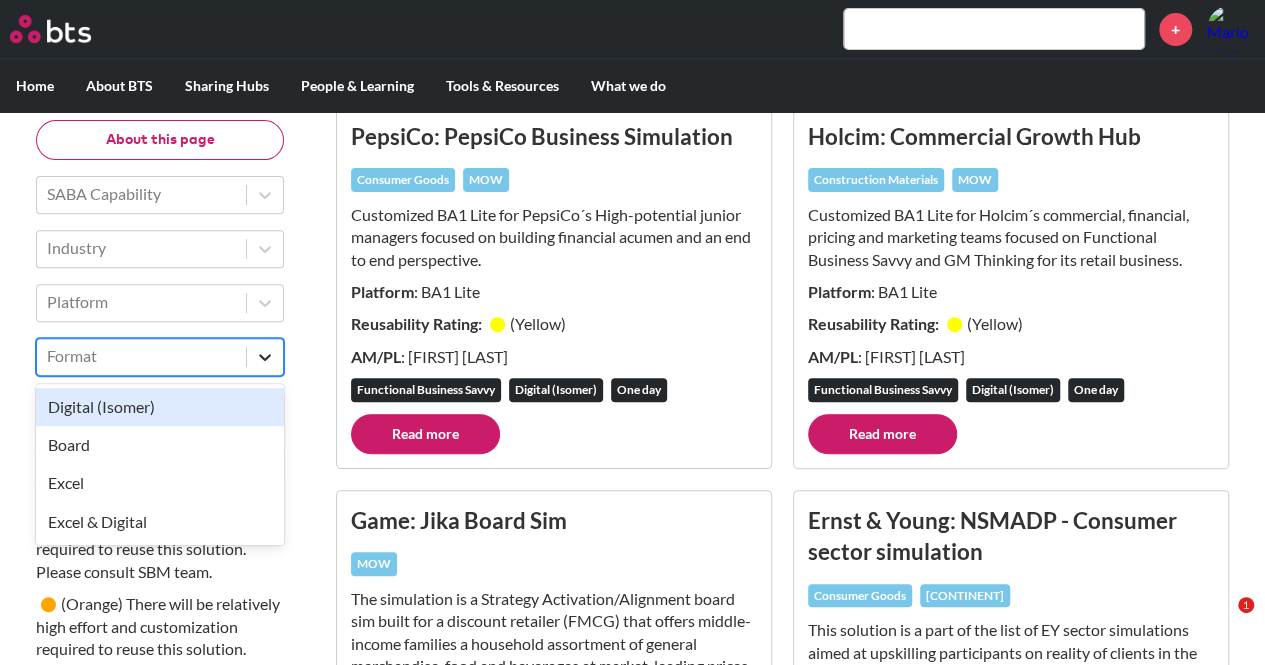 click 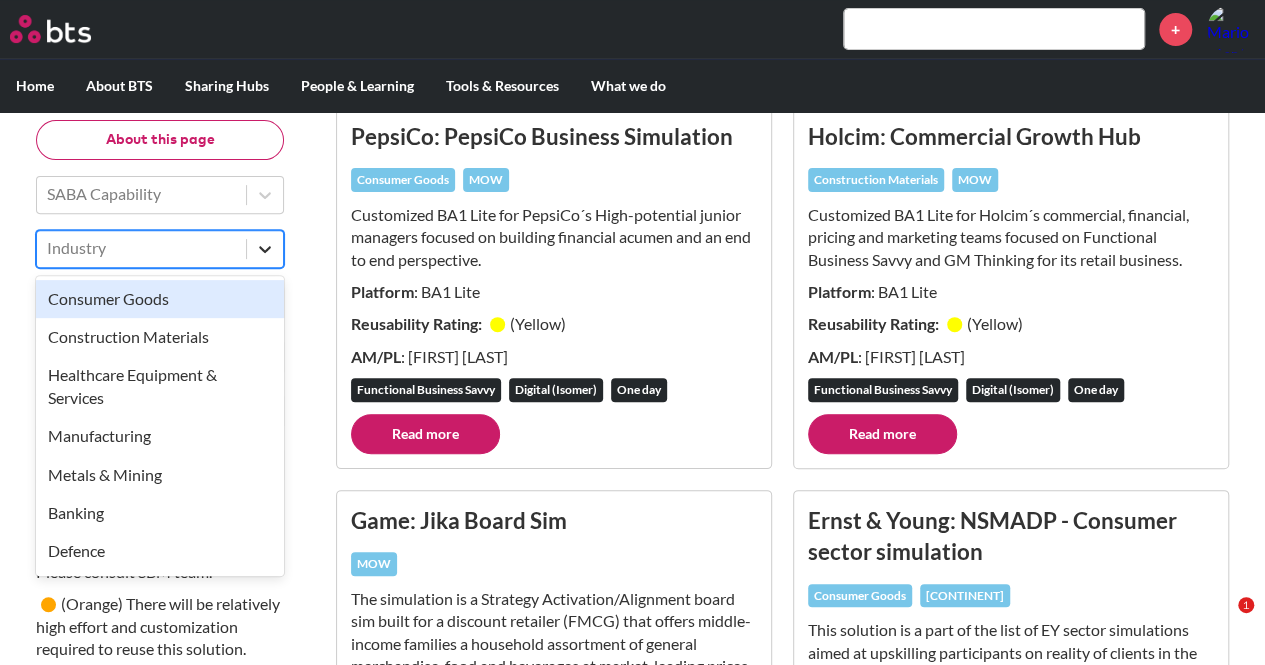 click 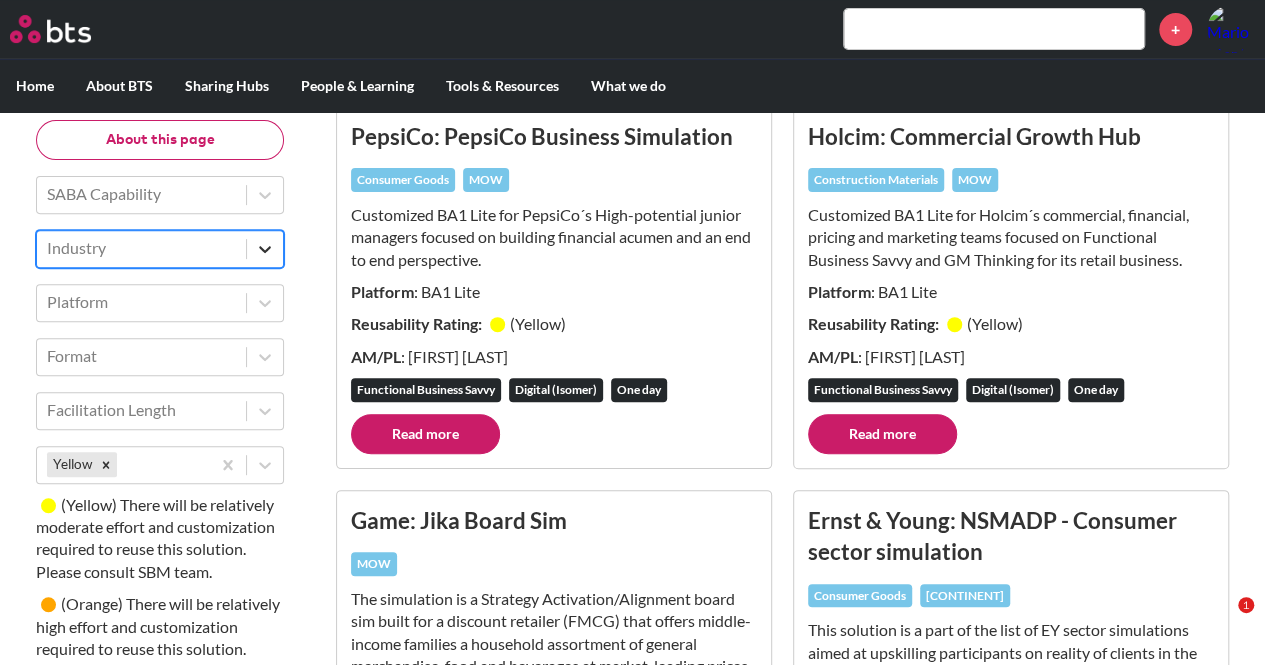 click 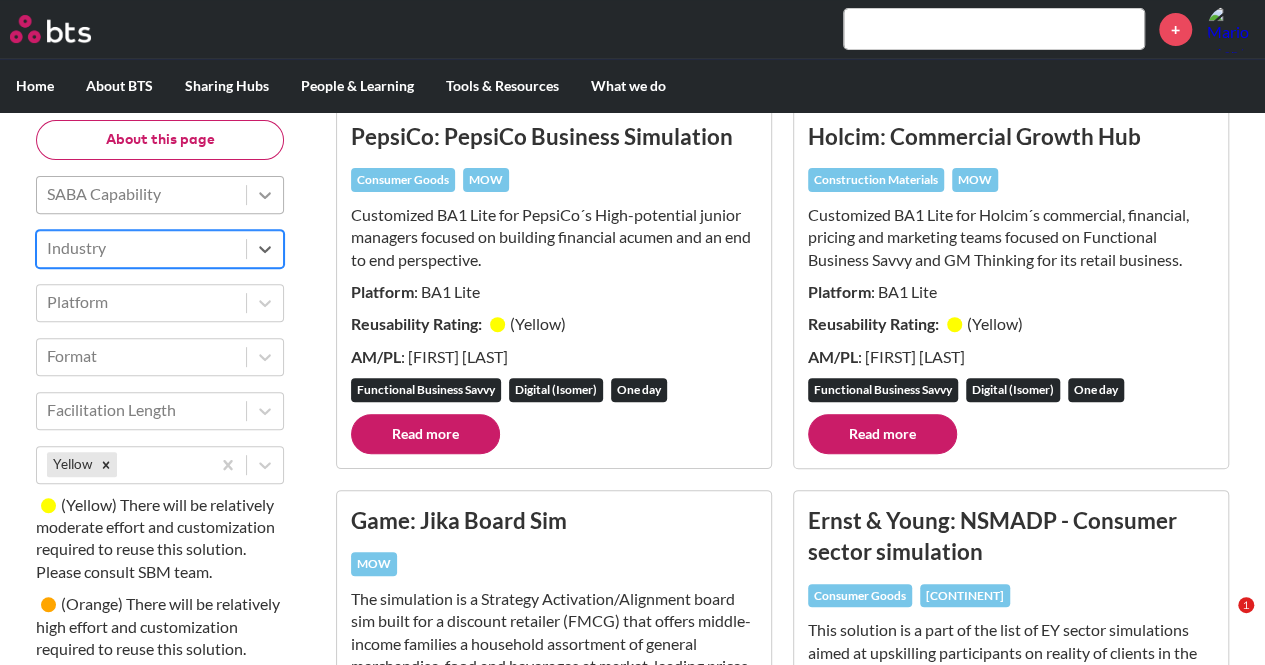 click 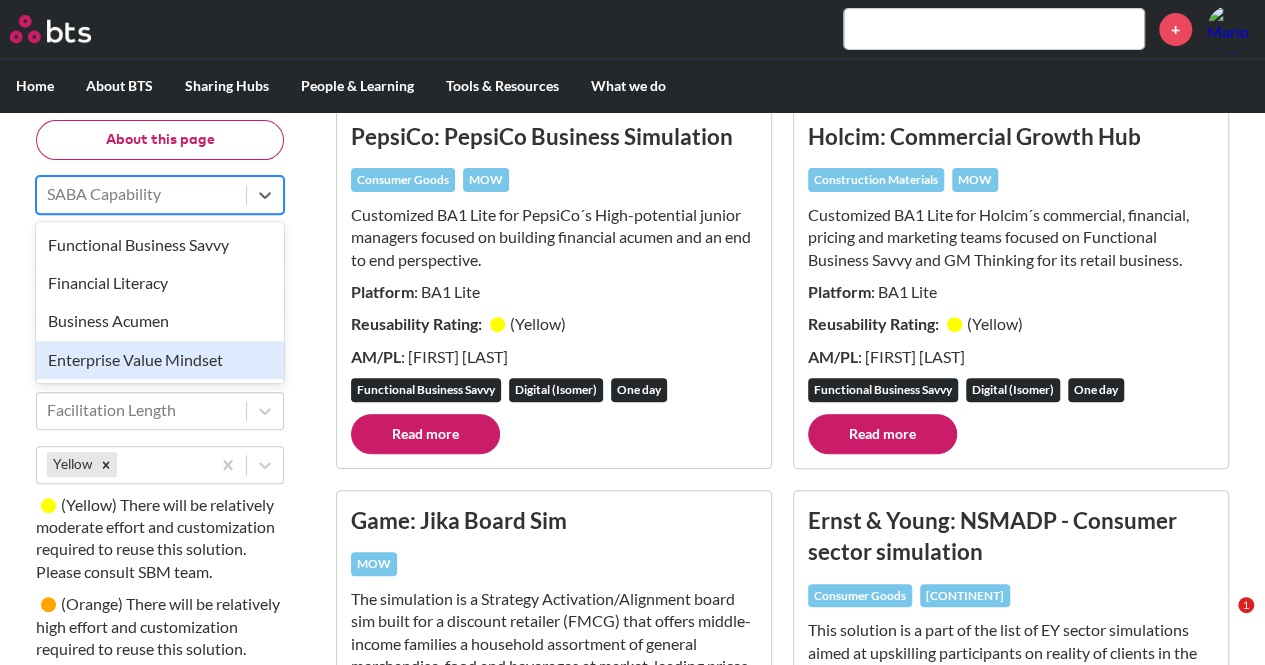click on "Enterprise Value Mindset" at bounding box center [160, 360] 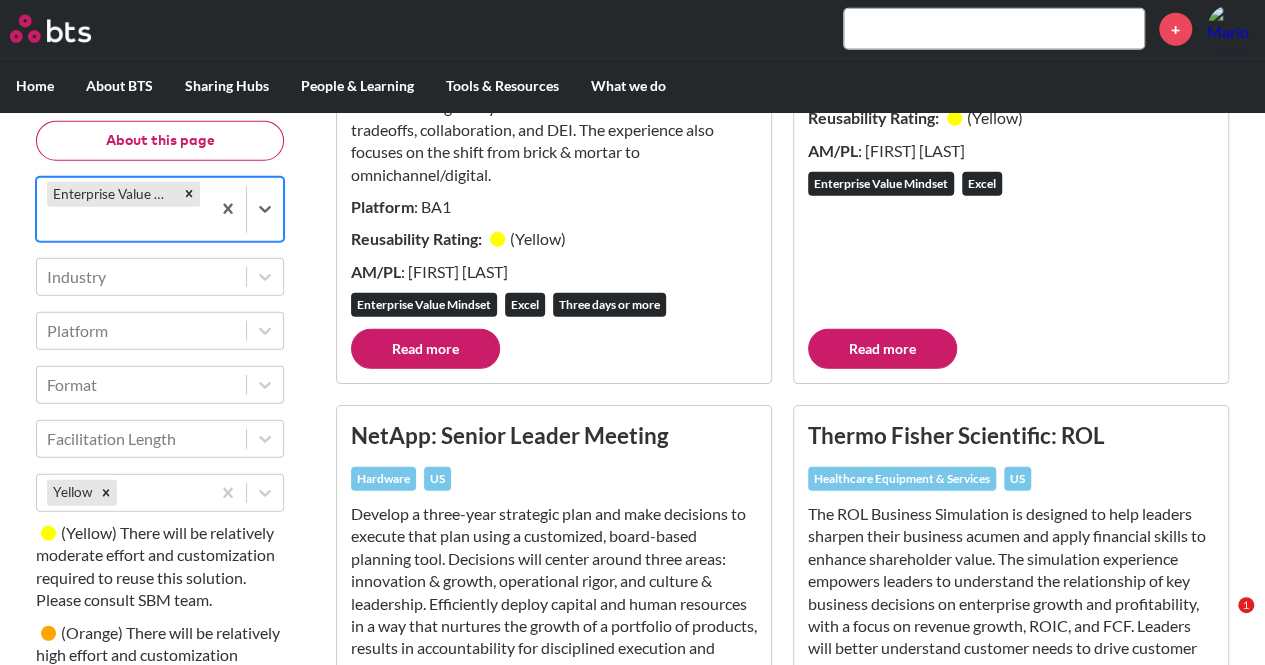 scroll, scrollTop: 2532, scrollLeft: 0, axis: vertical 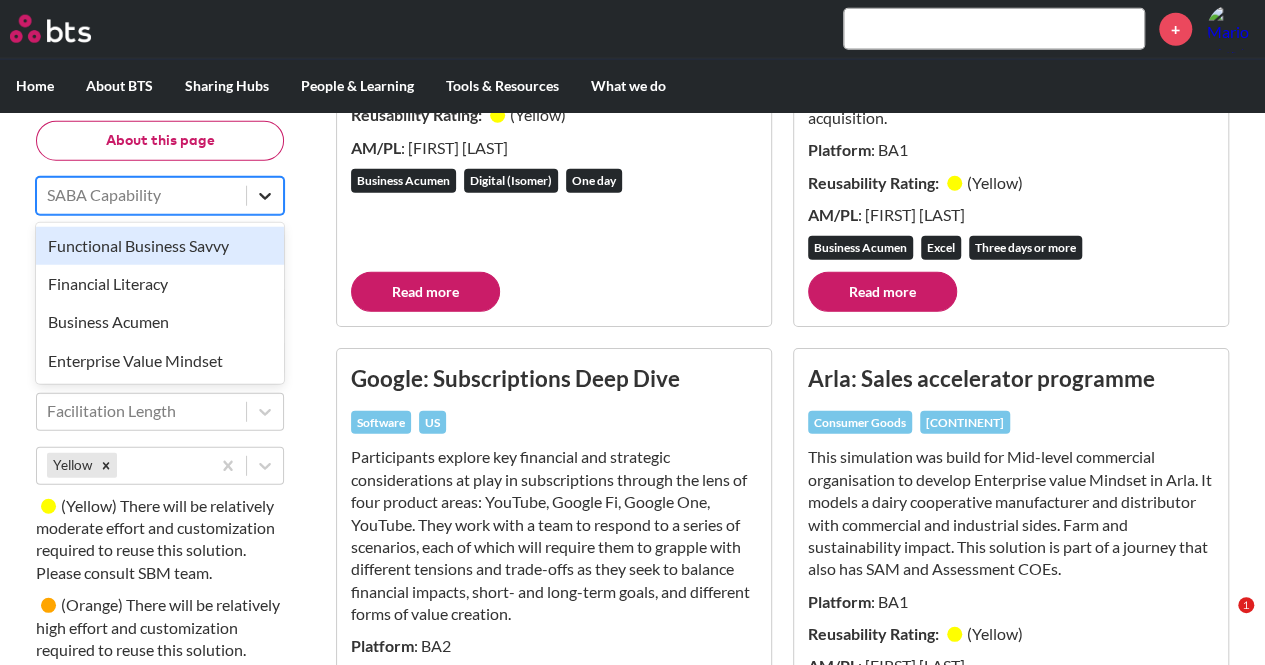 click 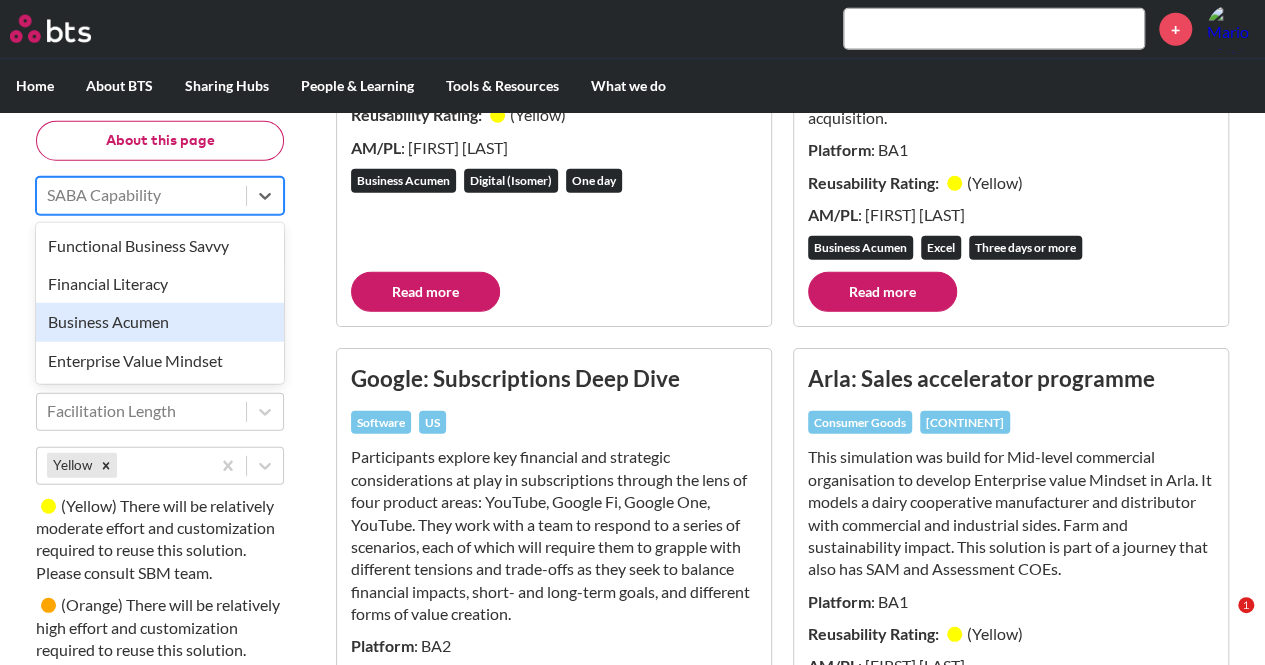 click on "Business Acumen" at bounding box center (160, 322) 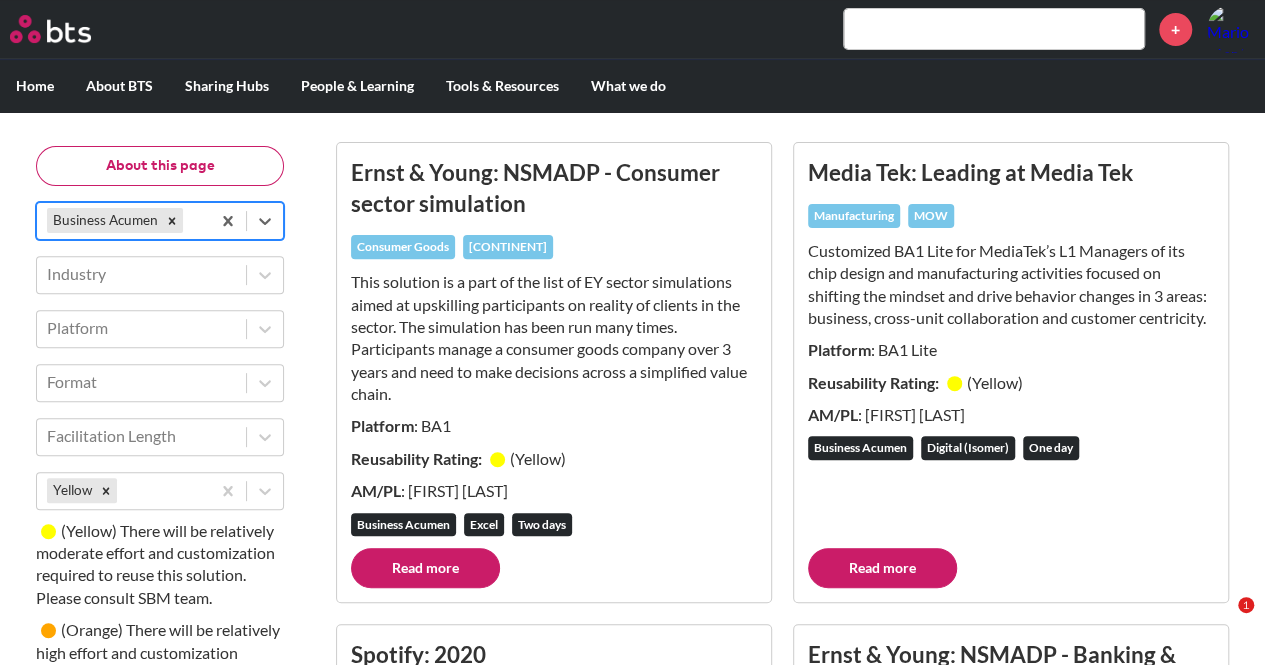 scroll, scrollTop: 41, scrollLeft: 0, axis: vertical 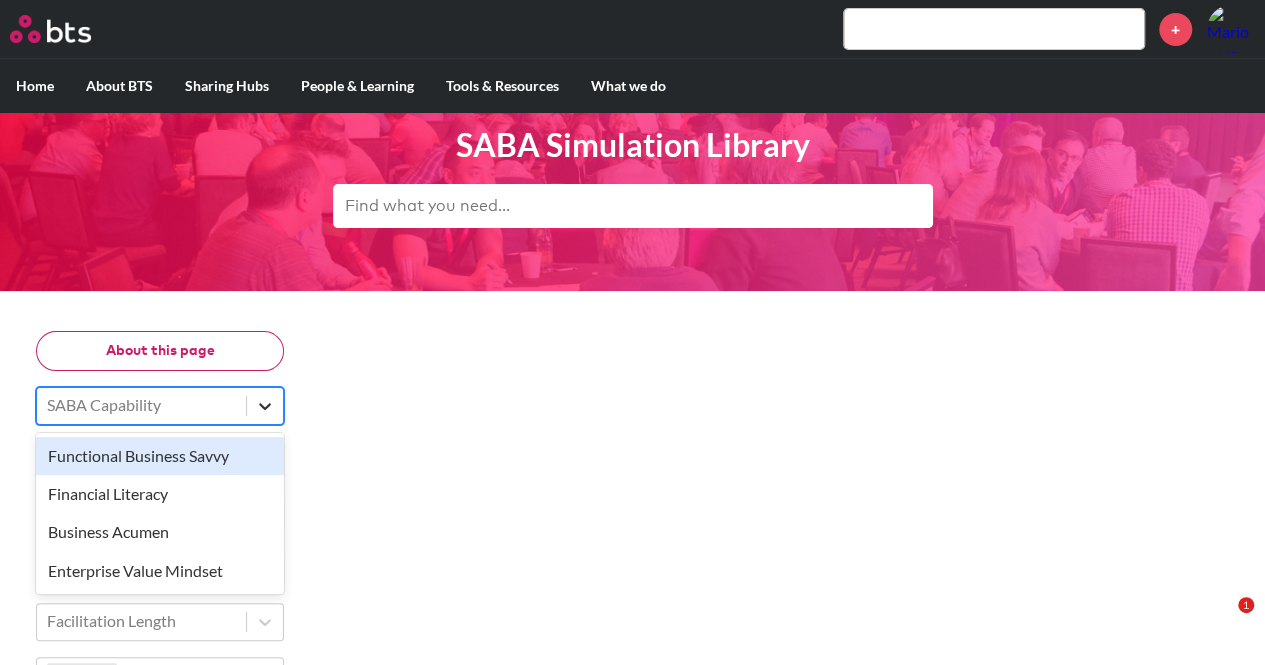 click 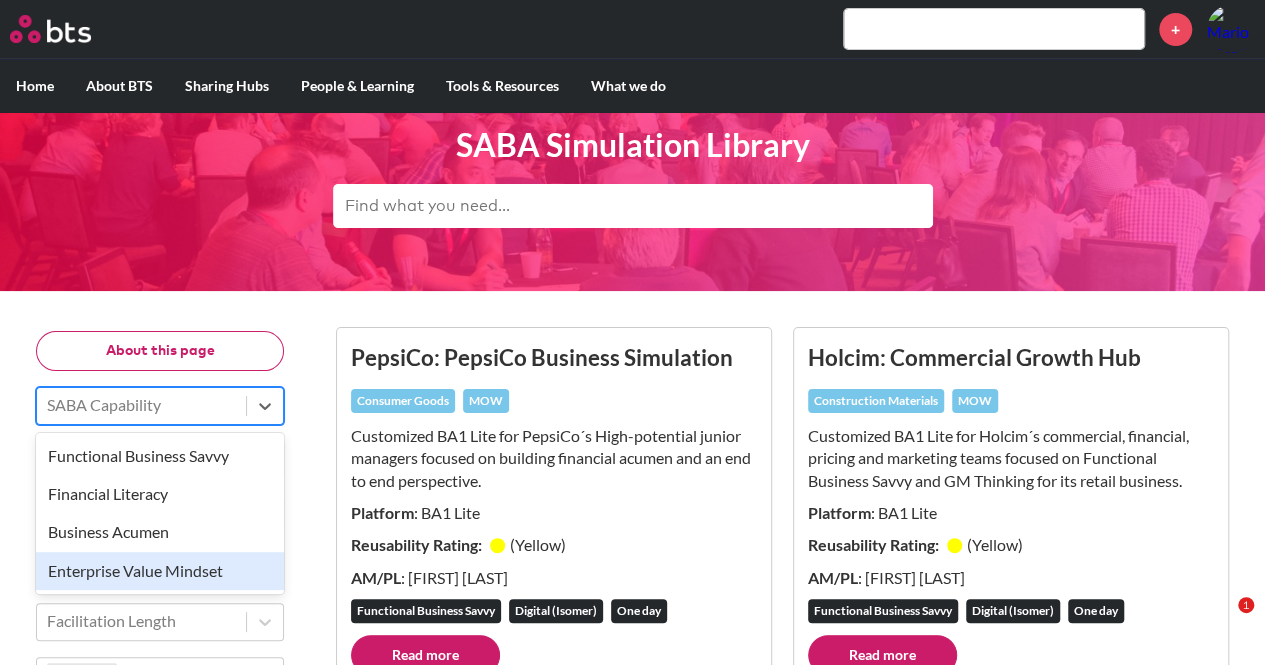 click on "Enterprise Value Mindset" at bounding box center [160, 571] 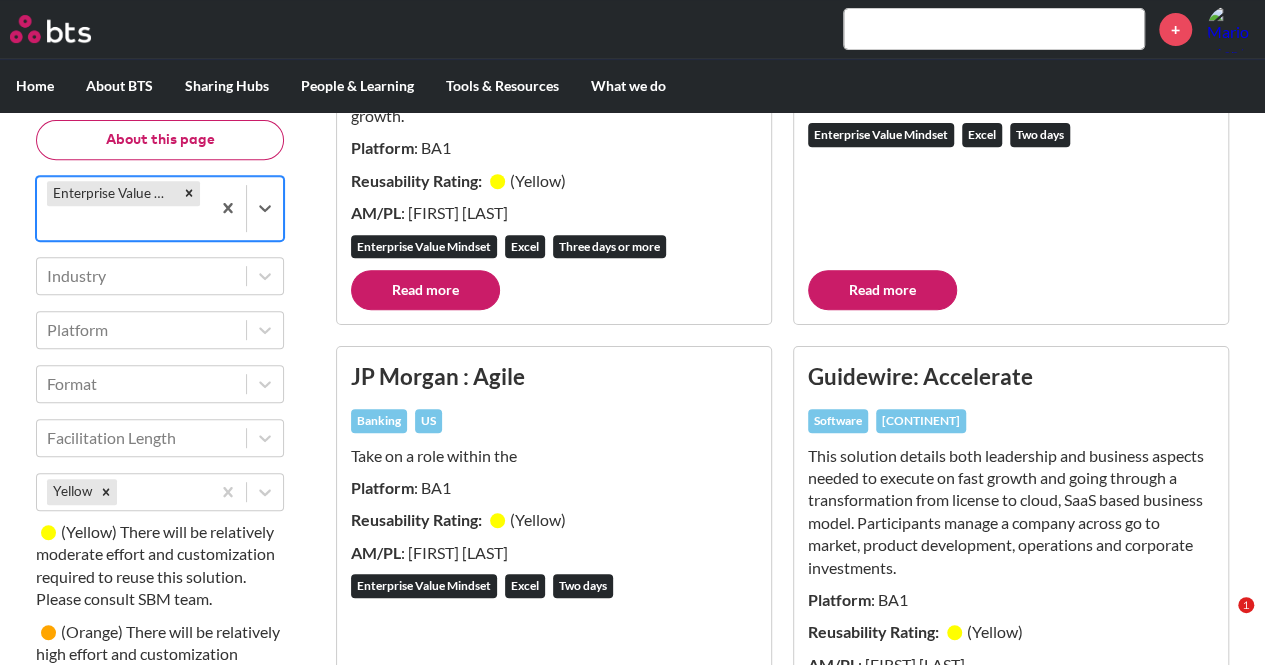 scroll, scrollTop: 4100, scrollLeft: 0, axis: vertical 